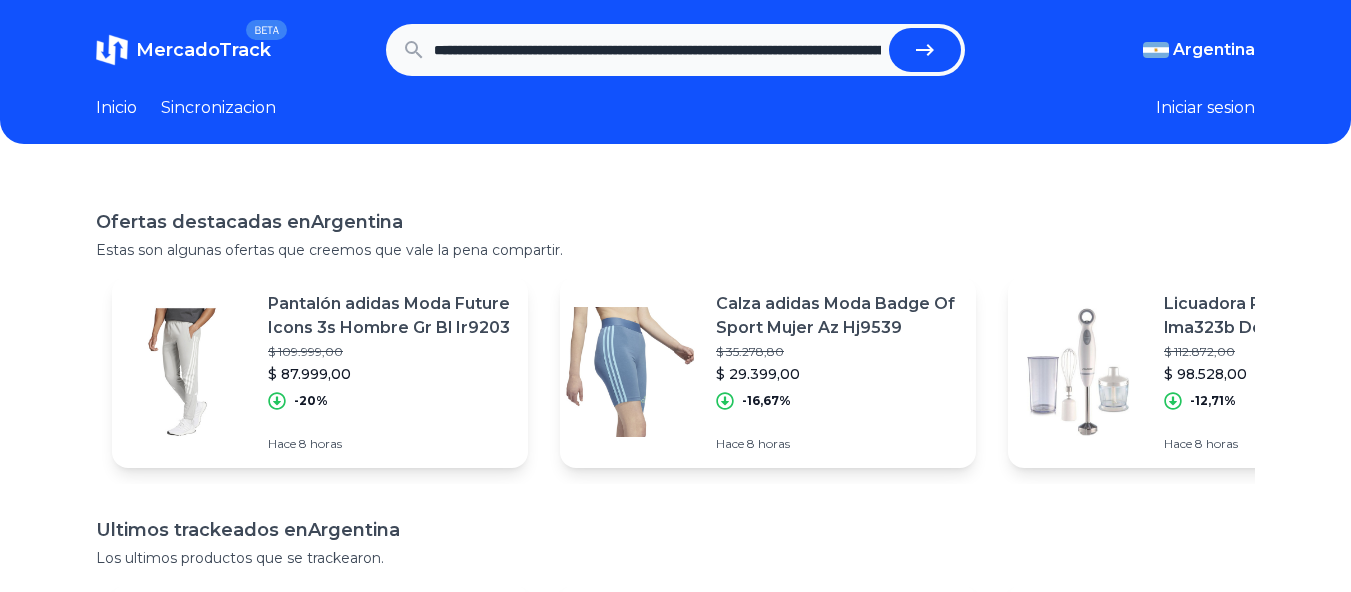 scroll, scrollTop: 0, scrollLeft: 0, axis: both 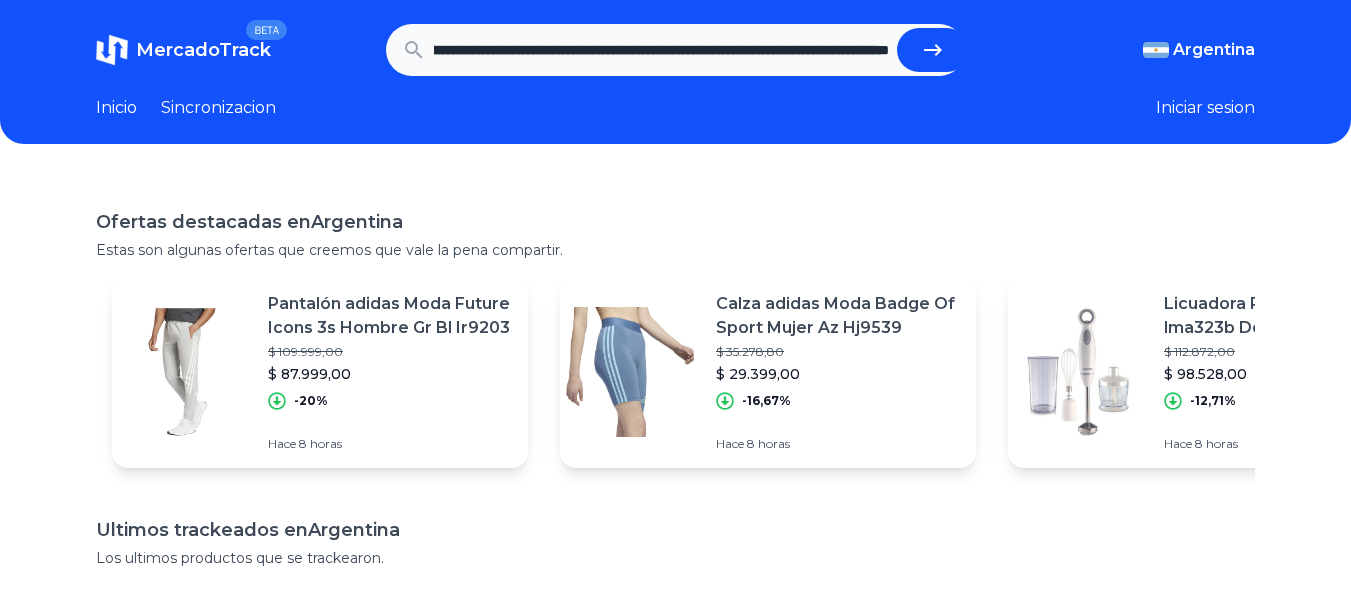 click at bounding box center [933, 50] 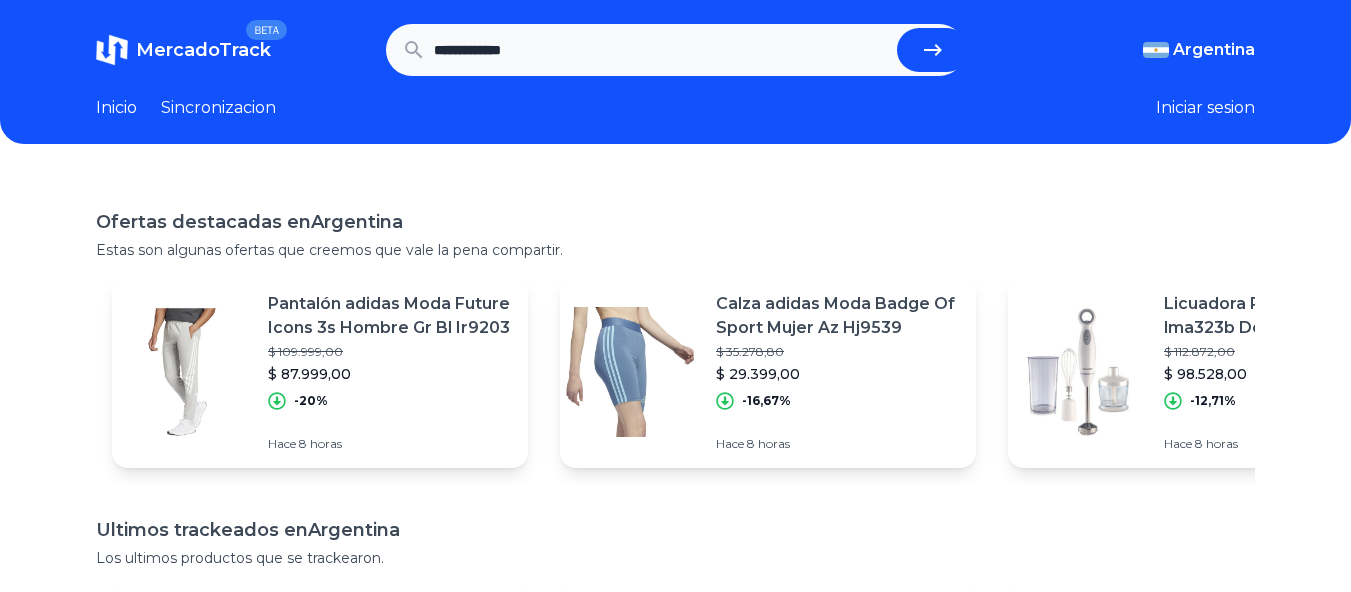 scroll, scrollTop: 0, scrollLeft: 0, axis: both 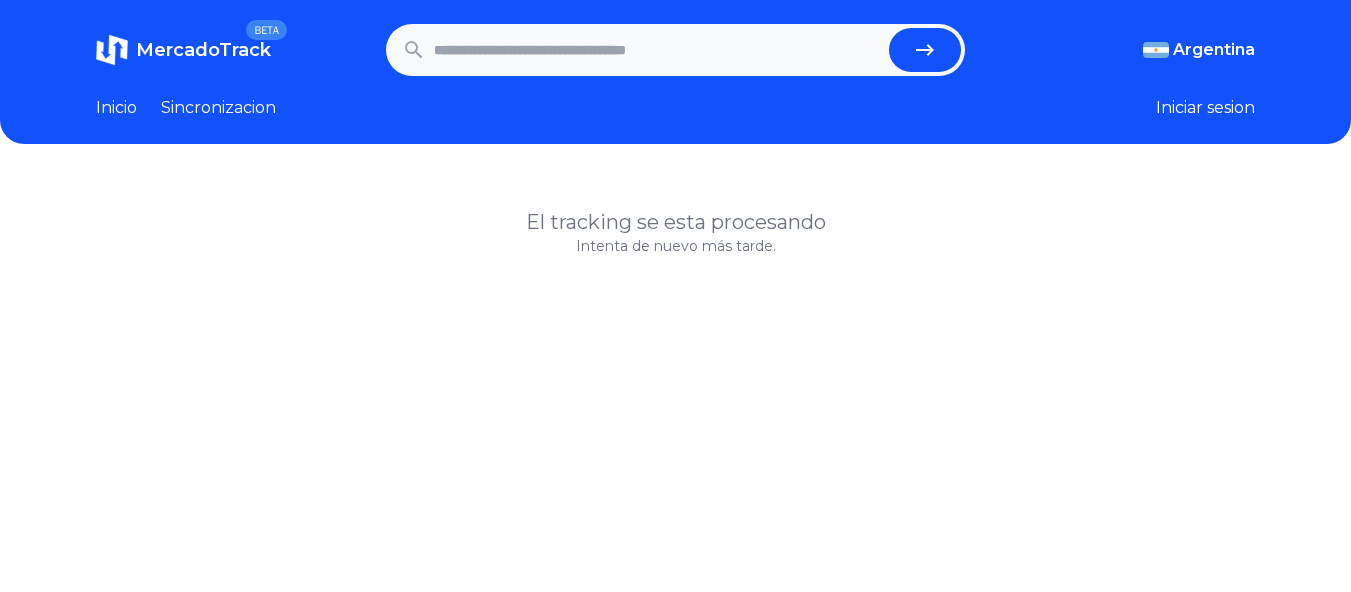 click on "MercadoTrack BETA [COUNTRY] [COUNTRY] [COUNTRY] [COUNTRY] [COUNTRY] [COUNTRY] [COUNTRY] [COUNTRY] [COUNTRY] [COUNTRY] [COUNTRY] [COUNTRY] [COUNTRY] [COUNTRY] [COUNTRY] [COUNTRY] Inicio Sincronizacion Iniciar sesion" at bounding box center (675, 72) 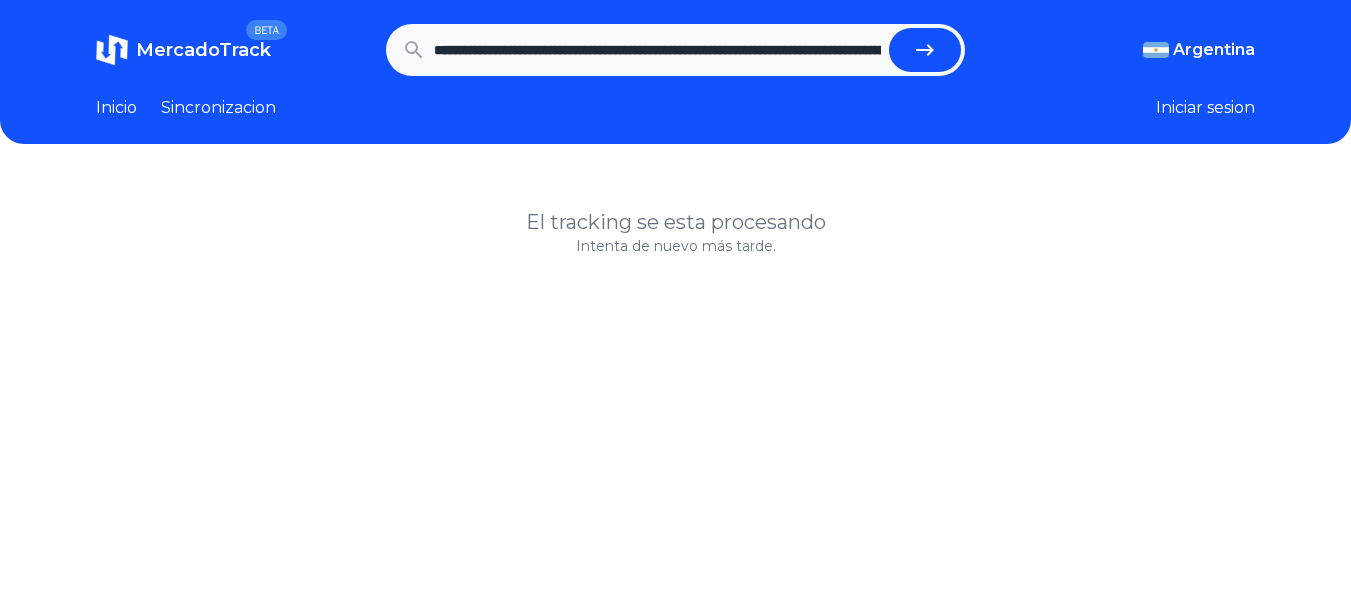 scroll, scrollTop: 0, scrollLeft: 1078, axis: horizontal 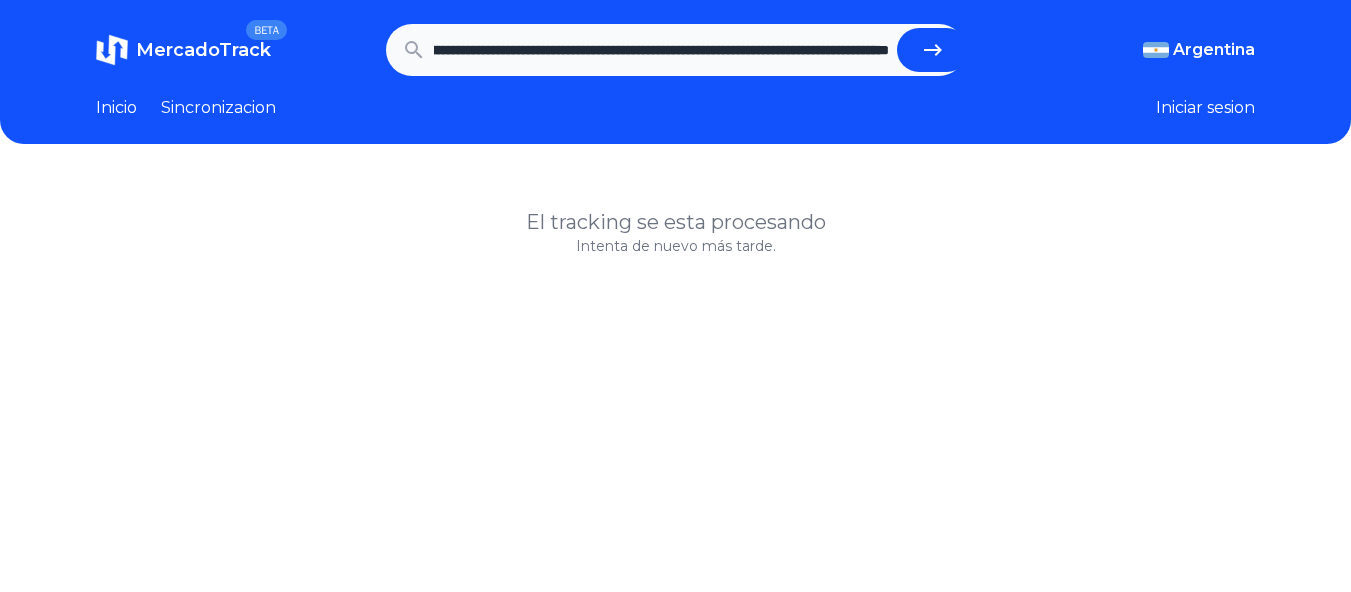 click at bounding box center [933, 50] 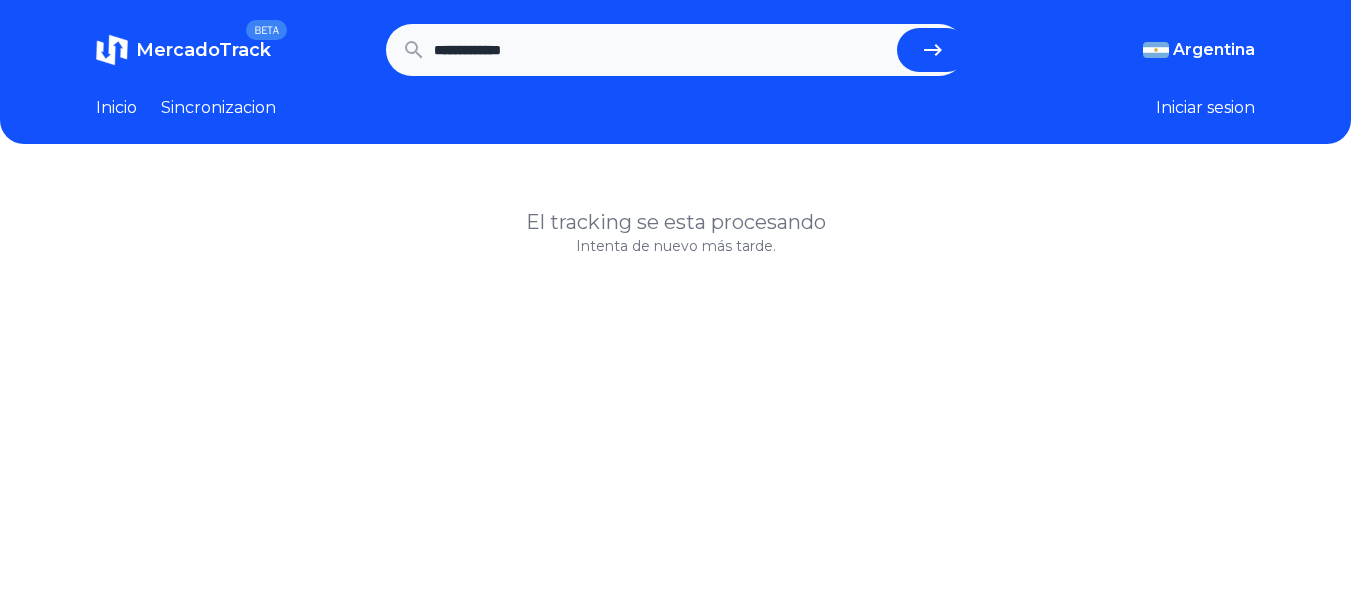 scroll, scrollTop: 0, scrollLeft: 0, axis: both 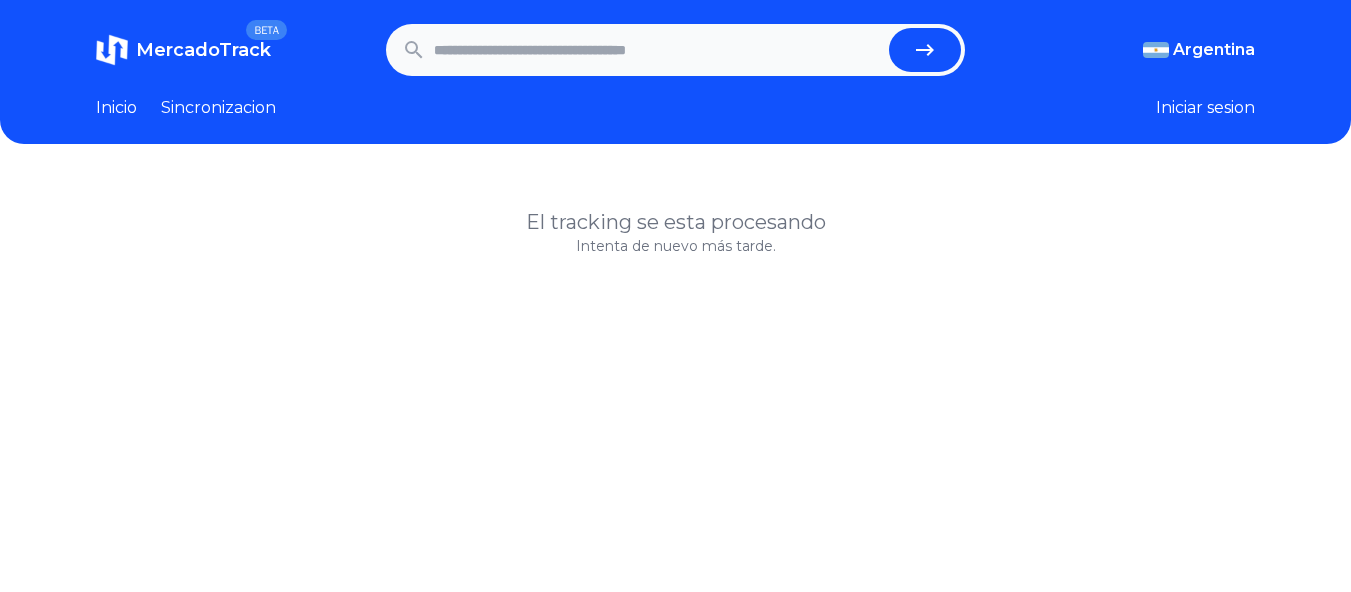 click at bounding box center (676, 50) 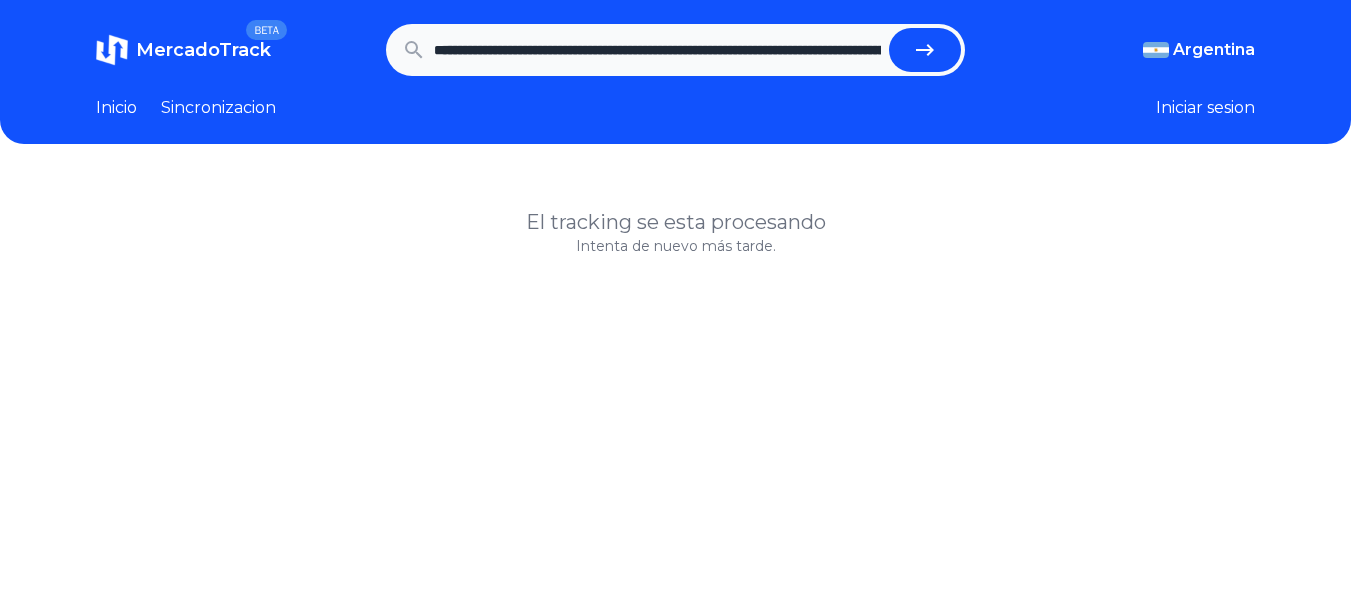 scroll, scrollTop: 0, scrollLeft: 1078, axis: horizontal 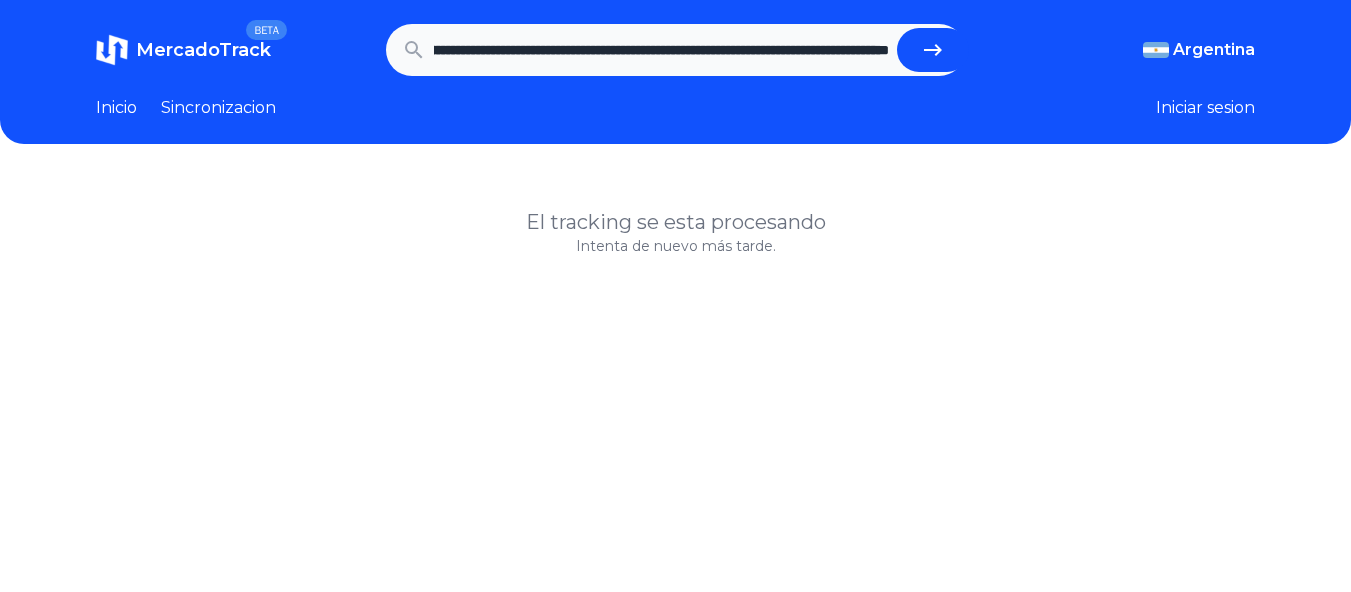click at bounding box center [933, 50] 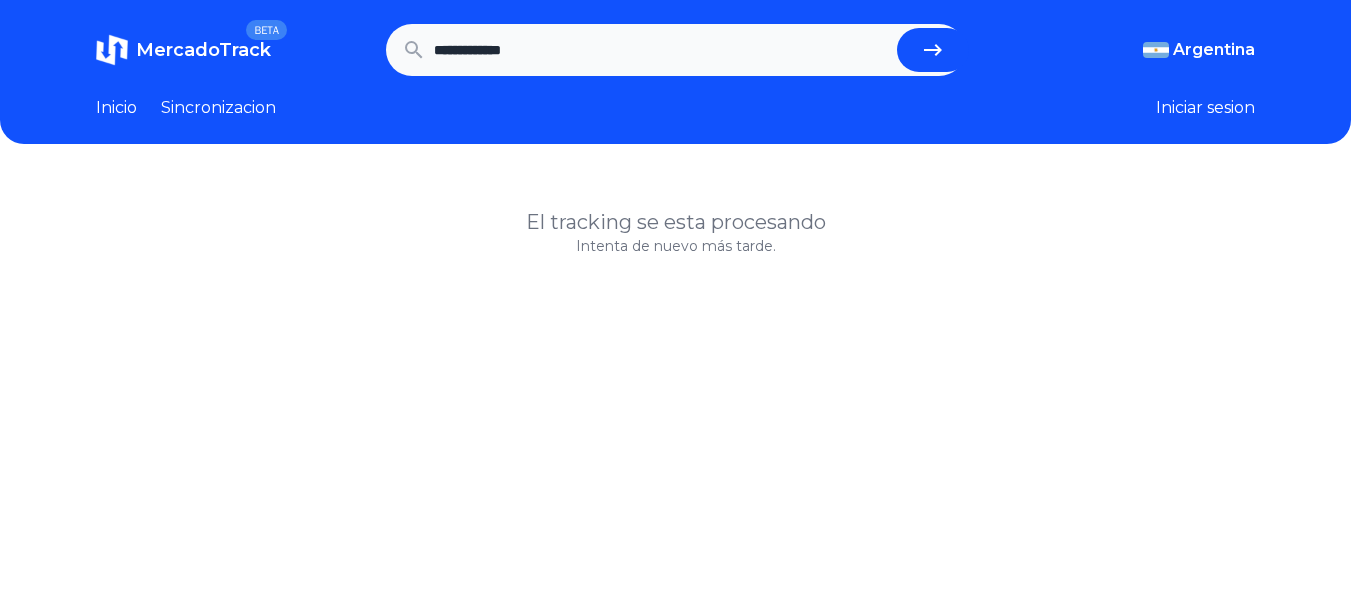scroll, scrollTop: 0, scrollLeft: 0, axis: both 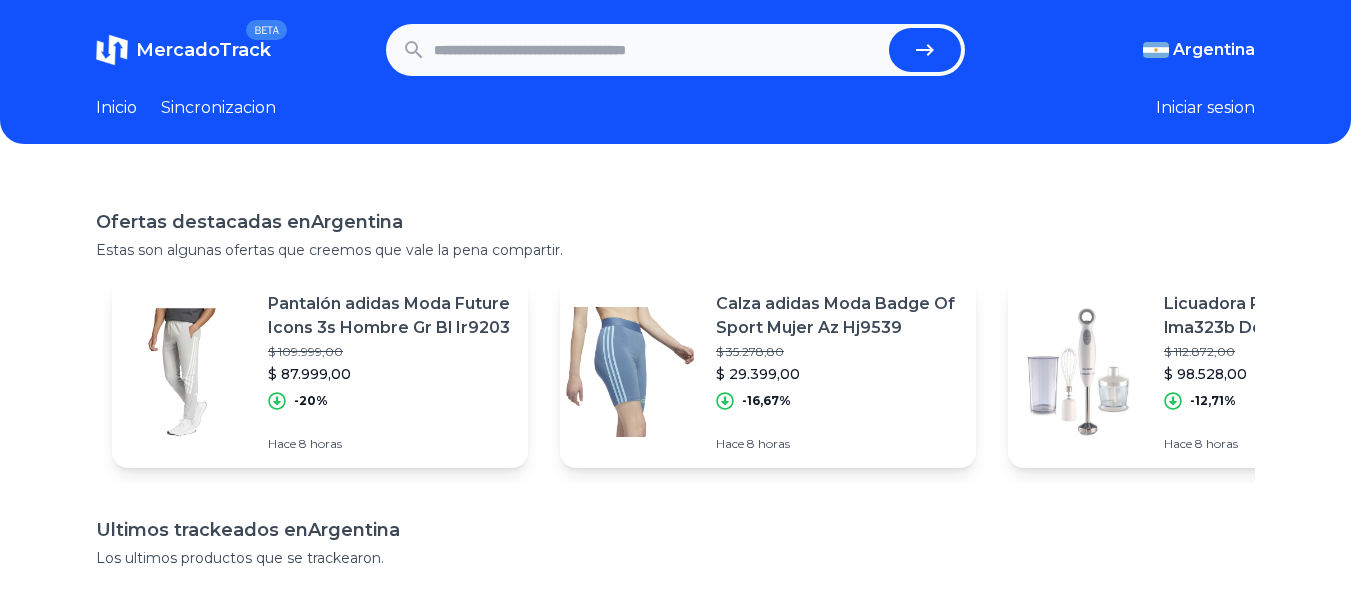 click at bounding box center (658, 50) 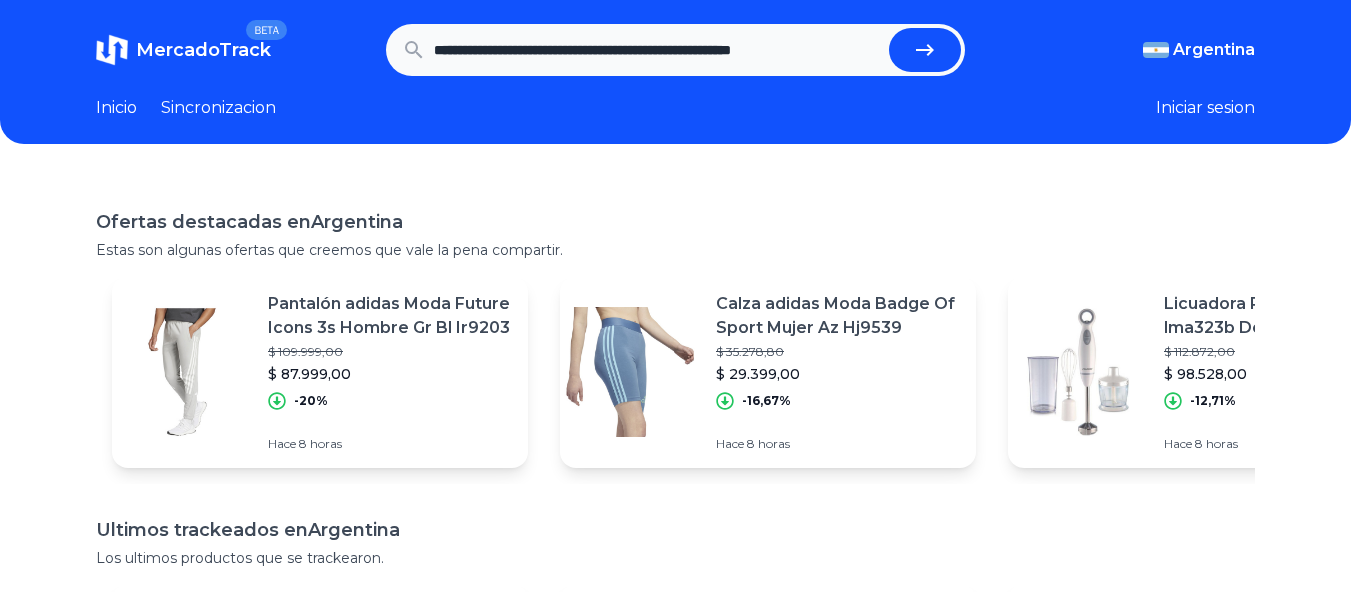 scroll, scrollTop: 0, scrollLeft: 18, axis: horizontal 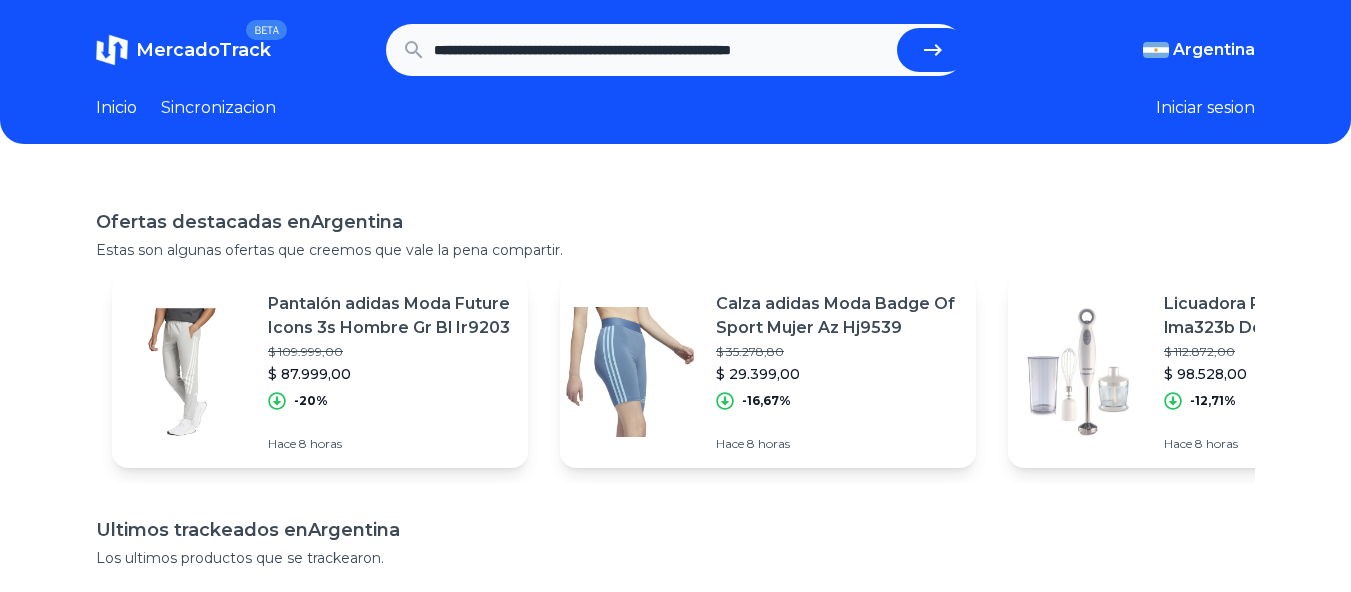 type on "**********" 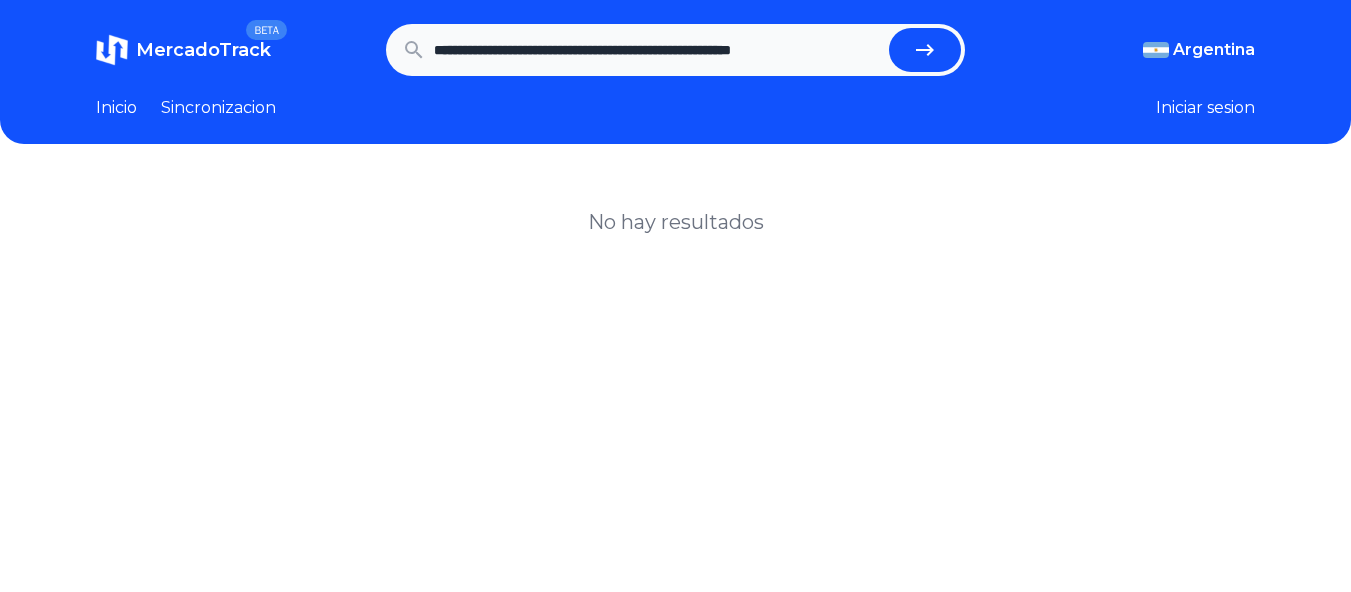 scroll, scrollTop: 0, scrollLeft: 0, axis: both 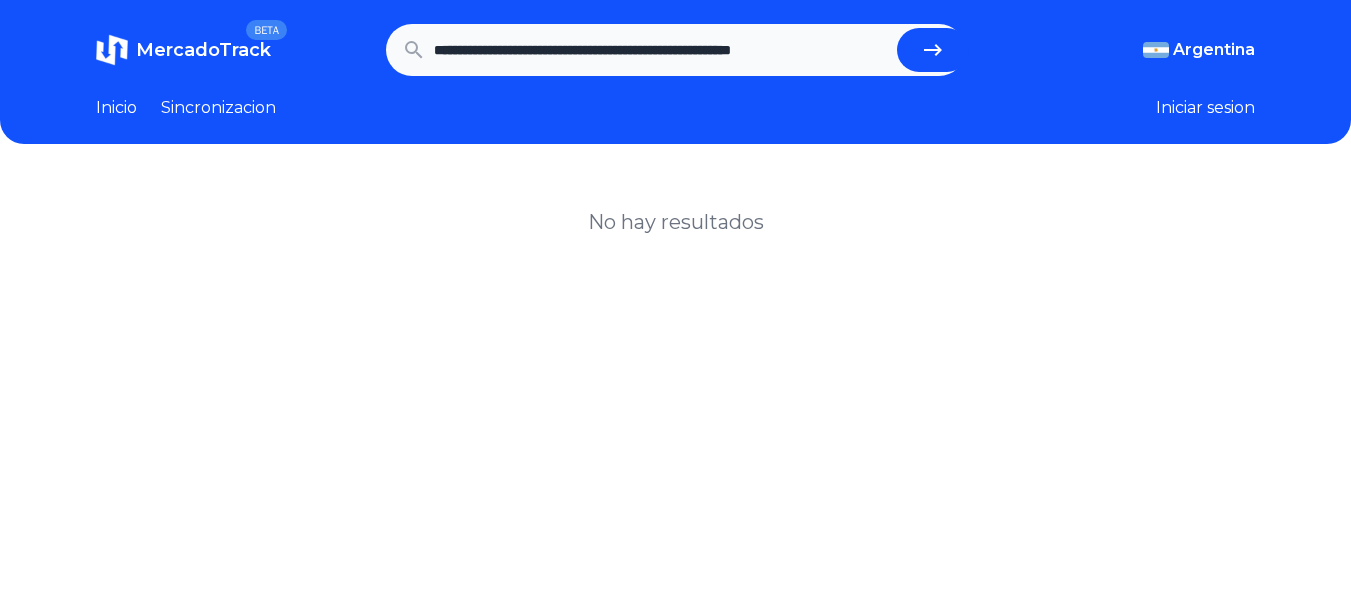 drag, startPoint x: 577, startPoint y: 54, endPoint x: 1184, endPoint y: 63, distance: 607.0667 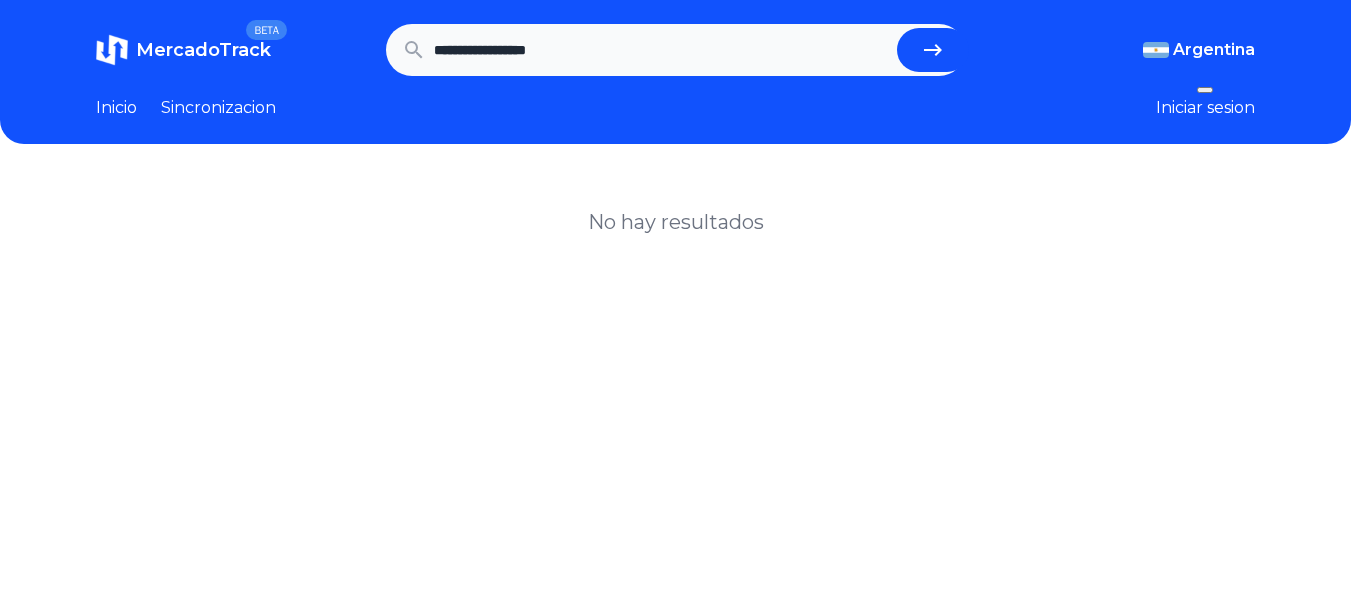 scroll, scrollTop: 0, scrollLeft: 0, axis: both 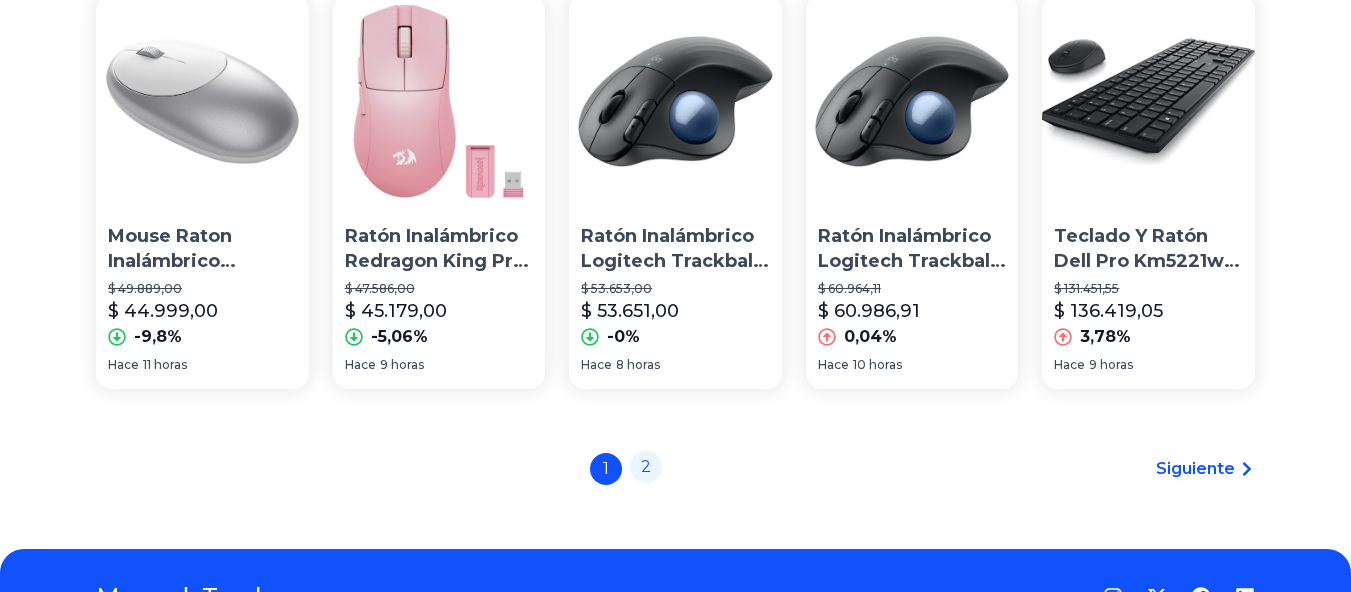 click on "2" at bounding box center [646, 467] 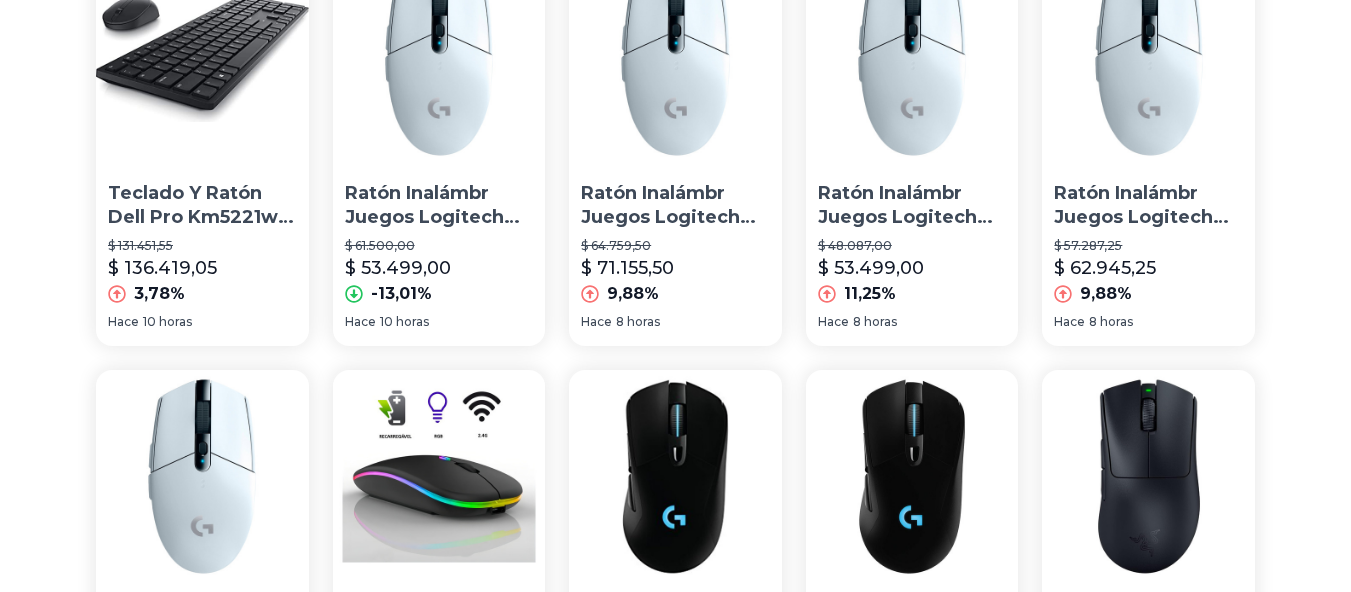 scroll, scrollTop: 0, scrollLeft: 0, axis: both 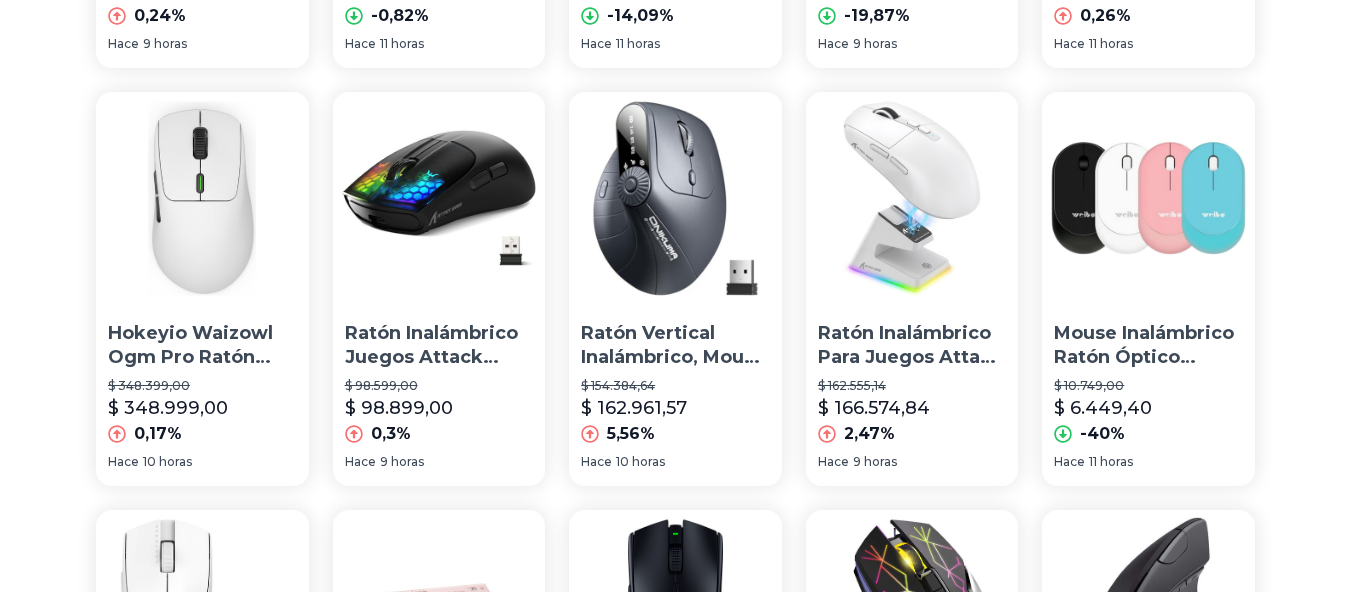 click at bounding box center (675, 198) 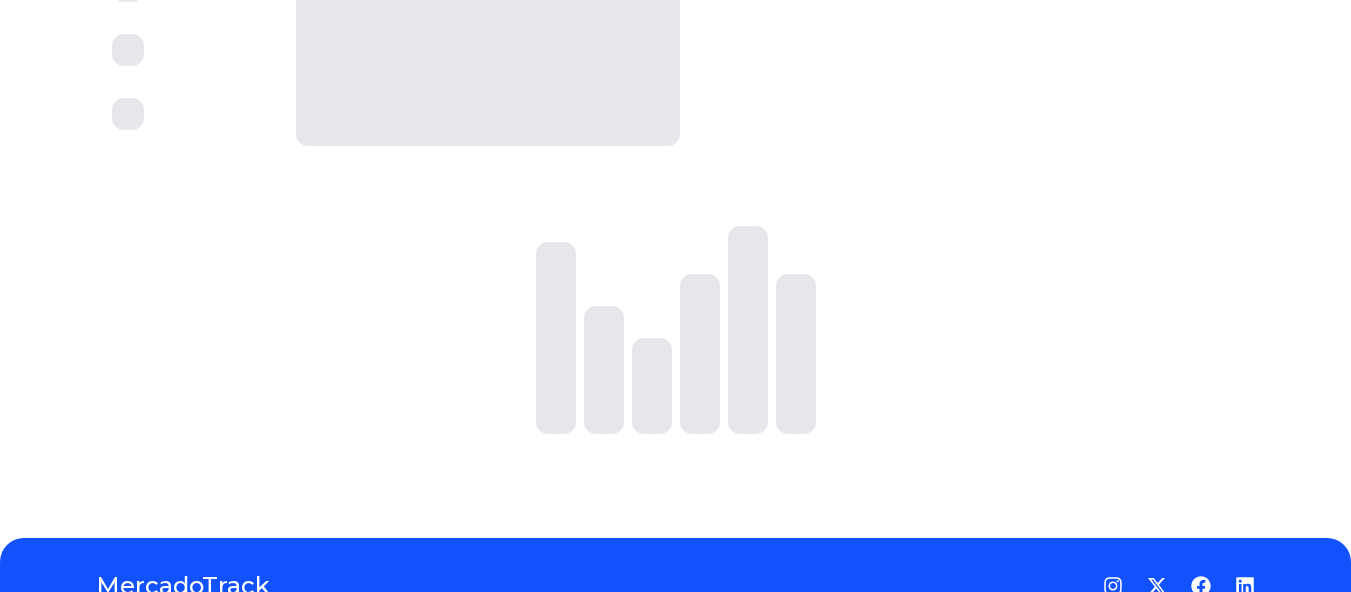 scroll, scrollTop: 0, scrollLeft: 0, axis: both 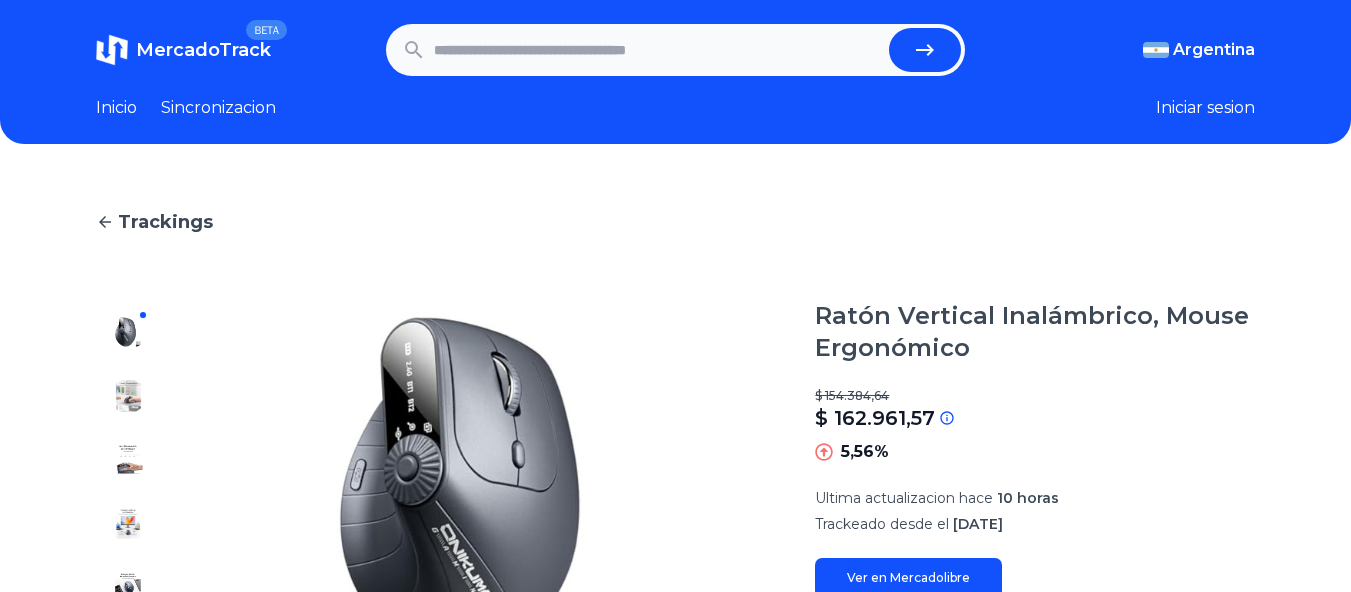 click at bounding box center (128, 396) 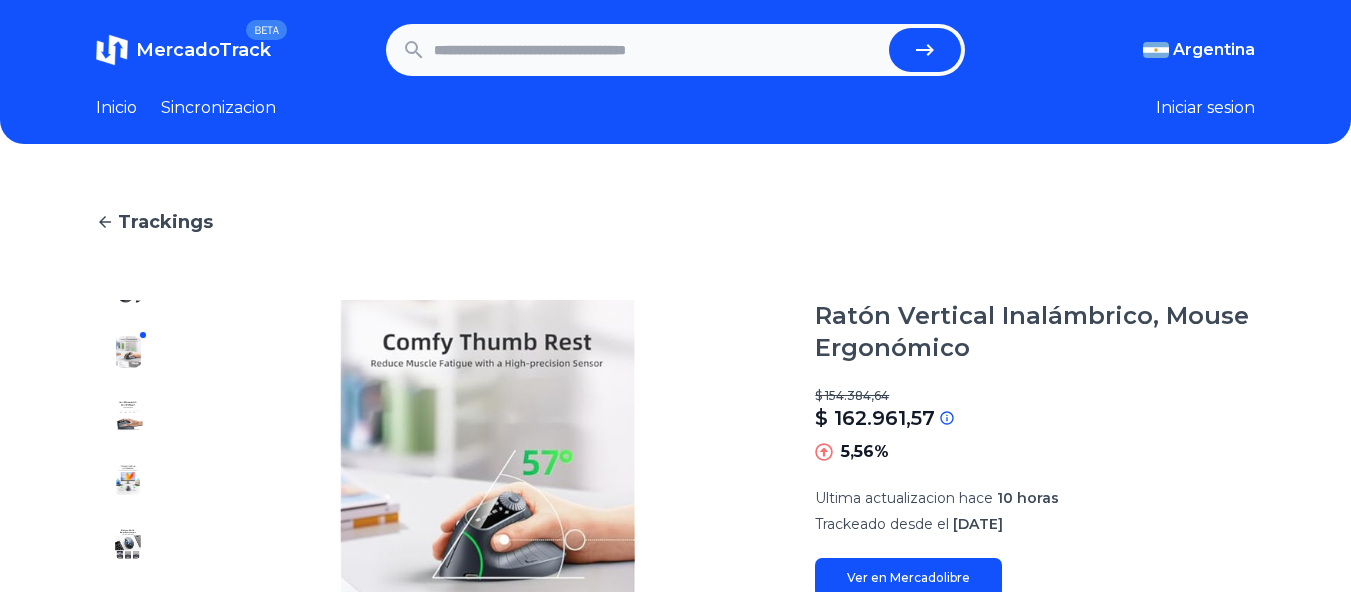 scroll, scrollTop: 64, scrollLeft: 0, axis: vertical 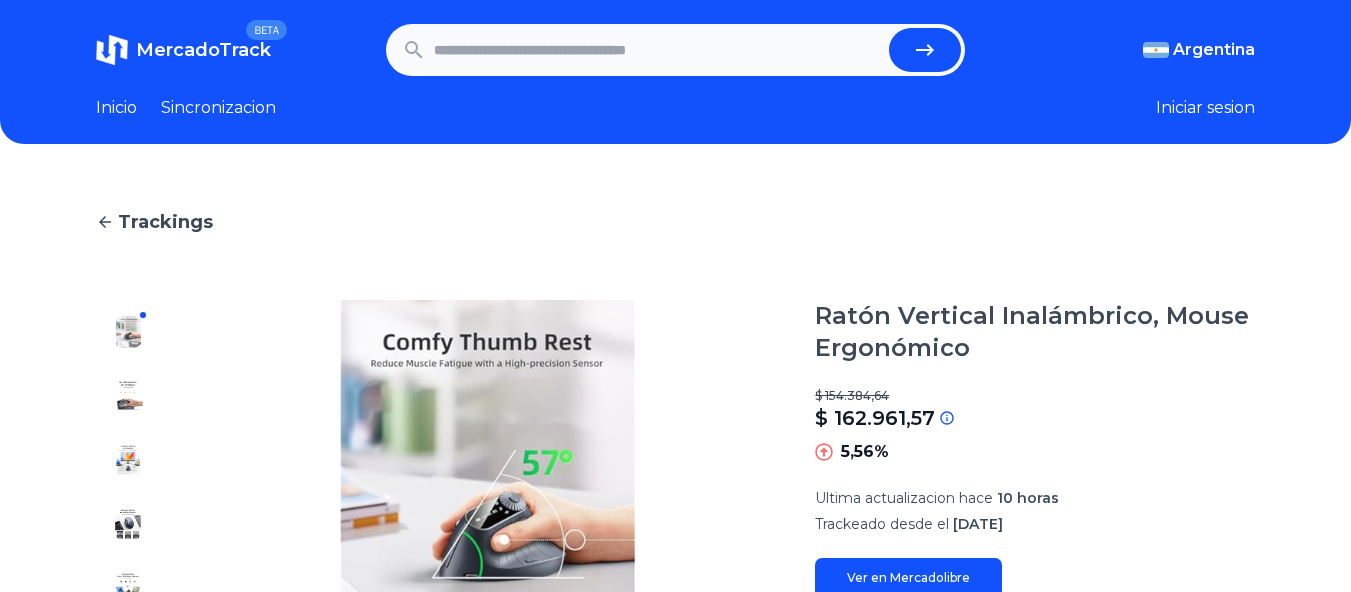 click at bounding box center [128, 396] 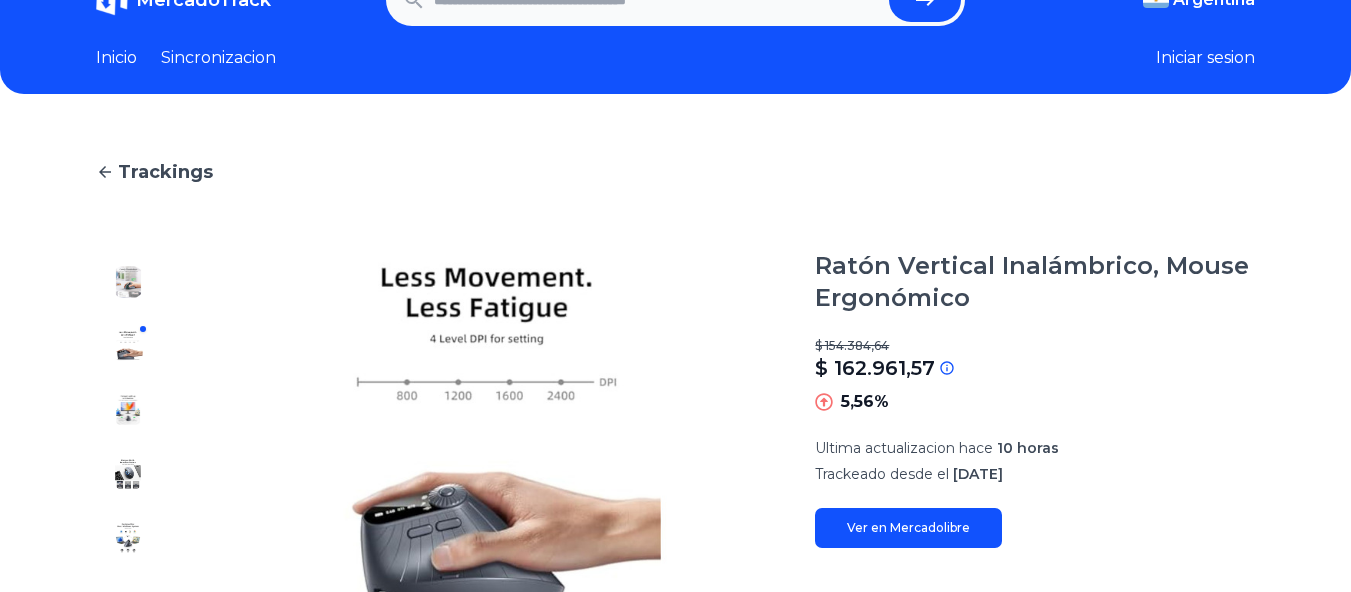 scroll, scrollTop: 133, scrollLeft: 0, axis: vertical 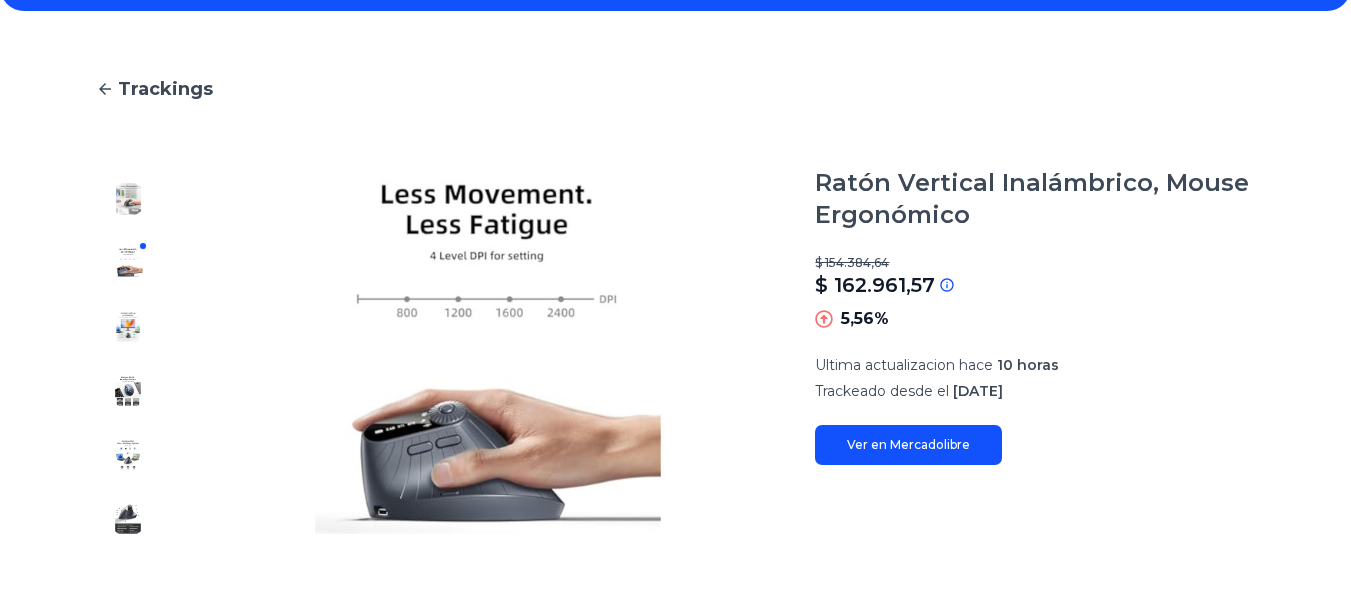 click at bounding box center [128, 327] 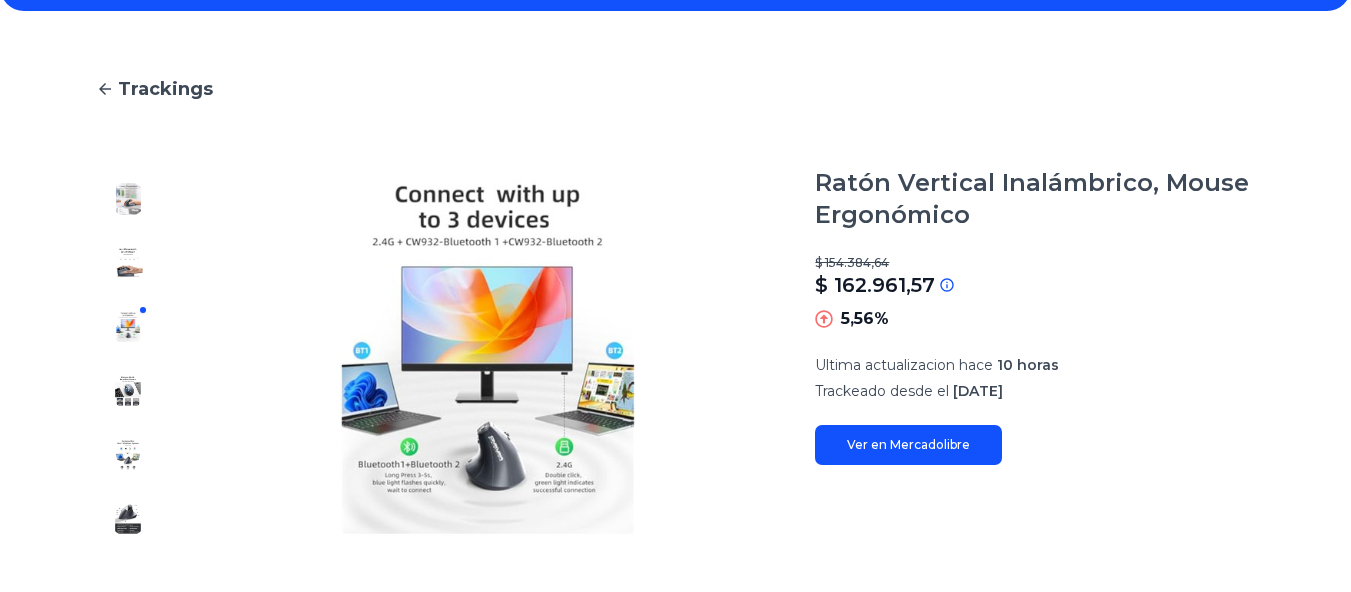 click at bounding box center (128, 359) 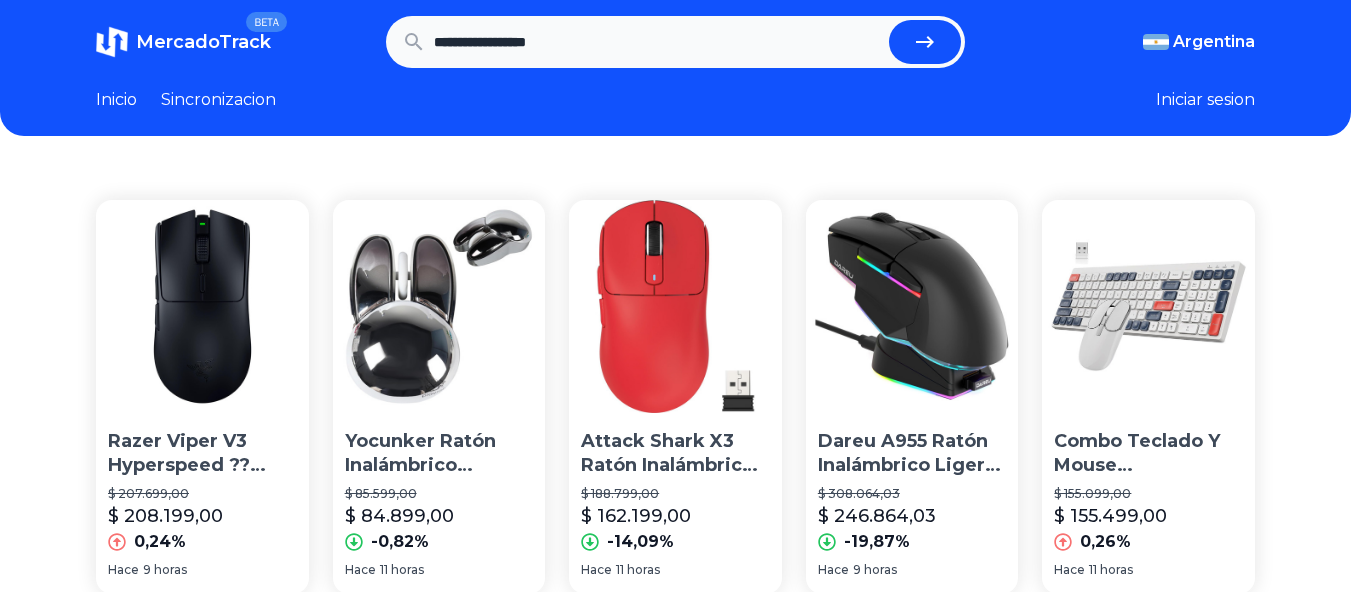 scroll, scrollTop: 1, scrollLeft: 0, axis: vertical 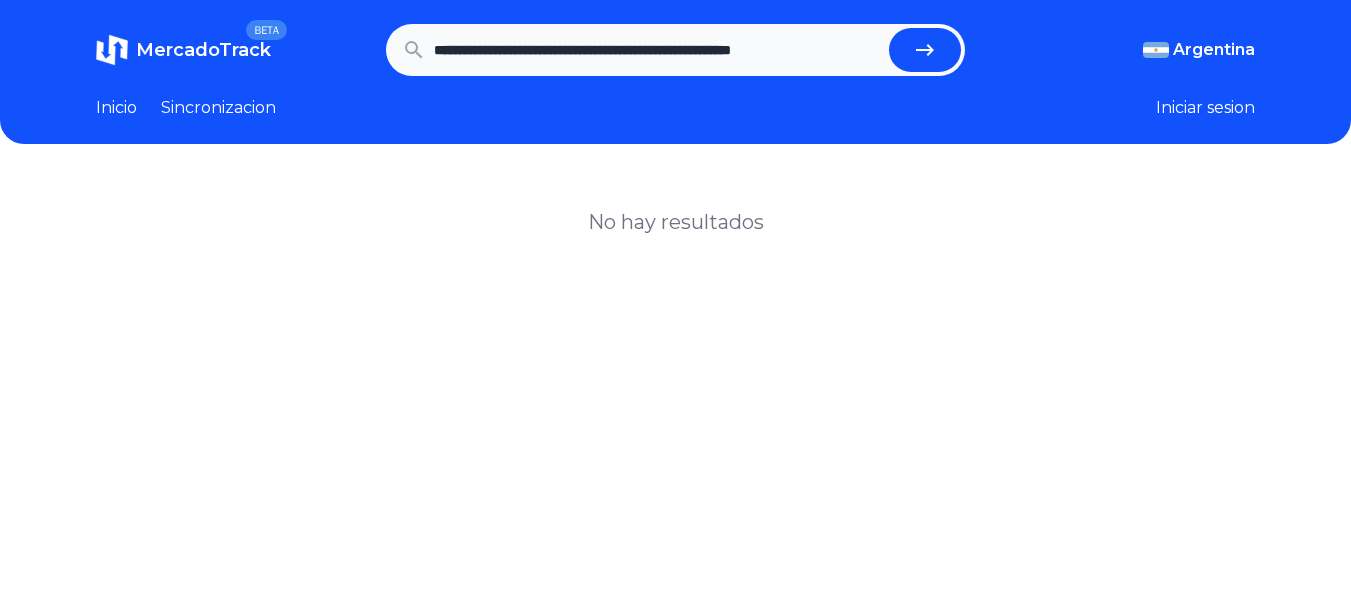 click on "**********" at bounding box center (658, 50) 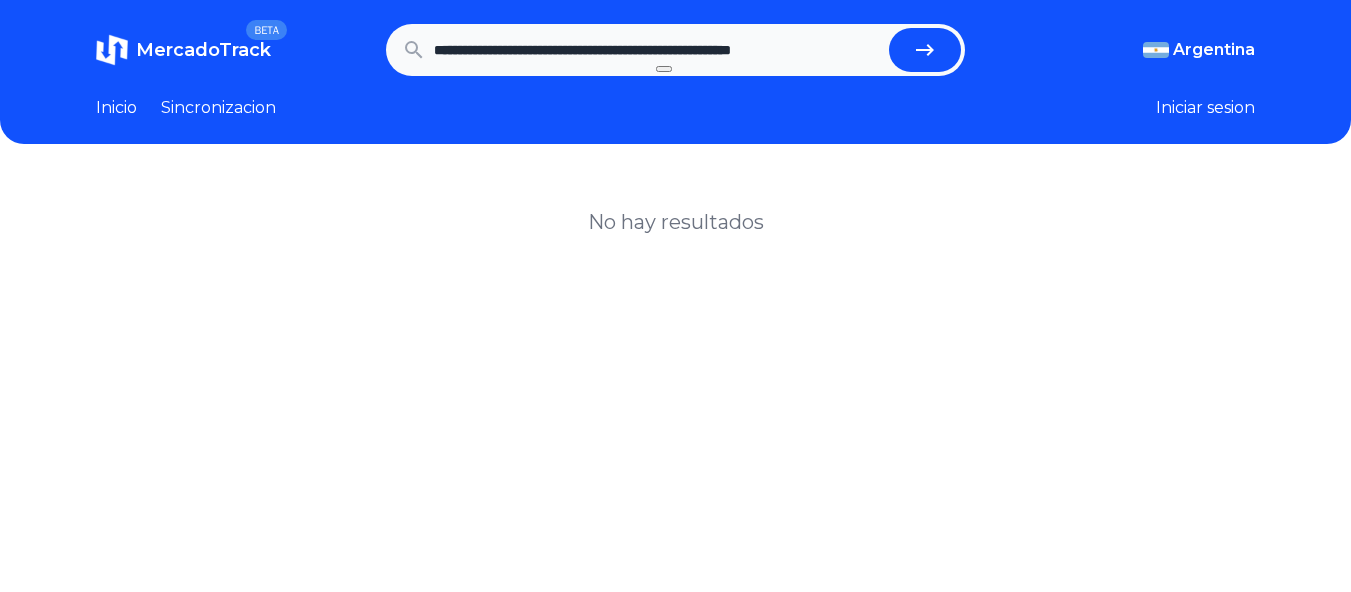 click on "**********" at bounding box center (675, 72) 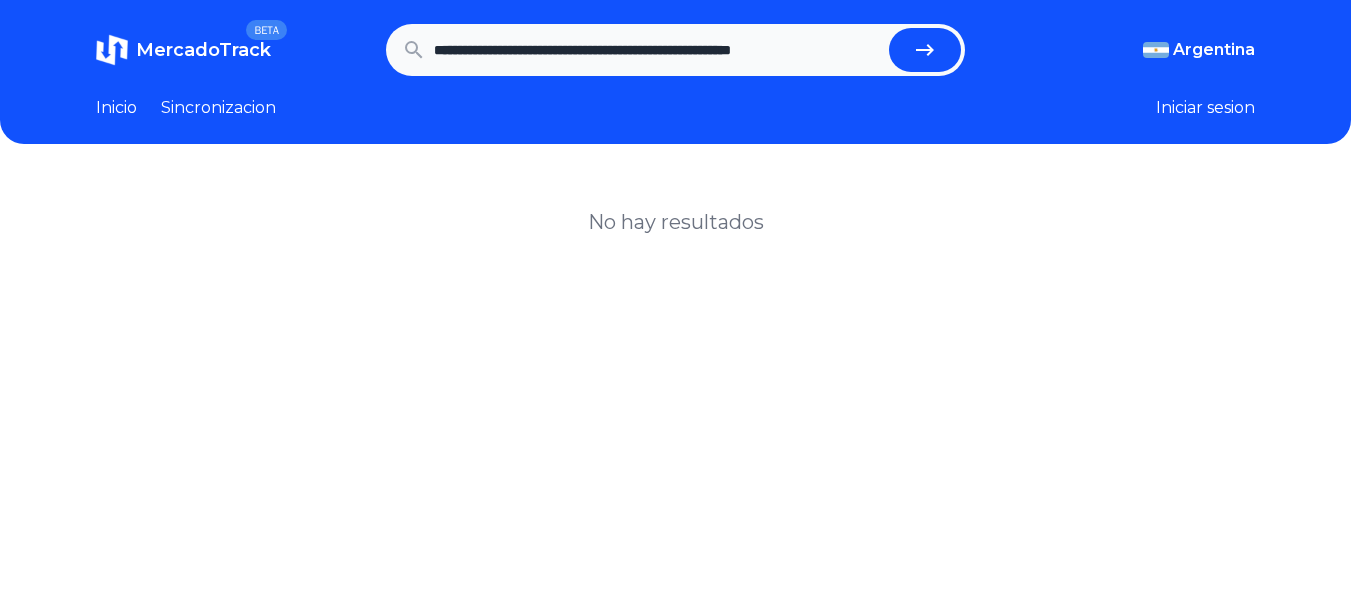 click on "Inicio" at bounding box center [116, 108] 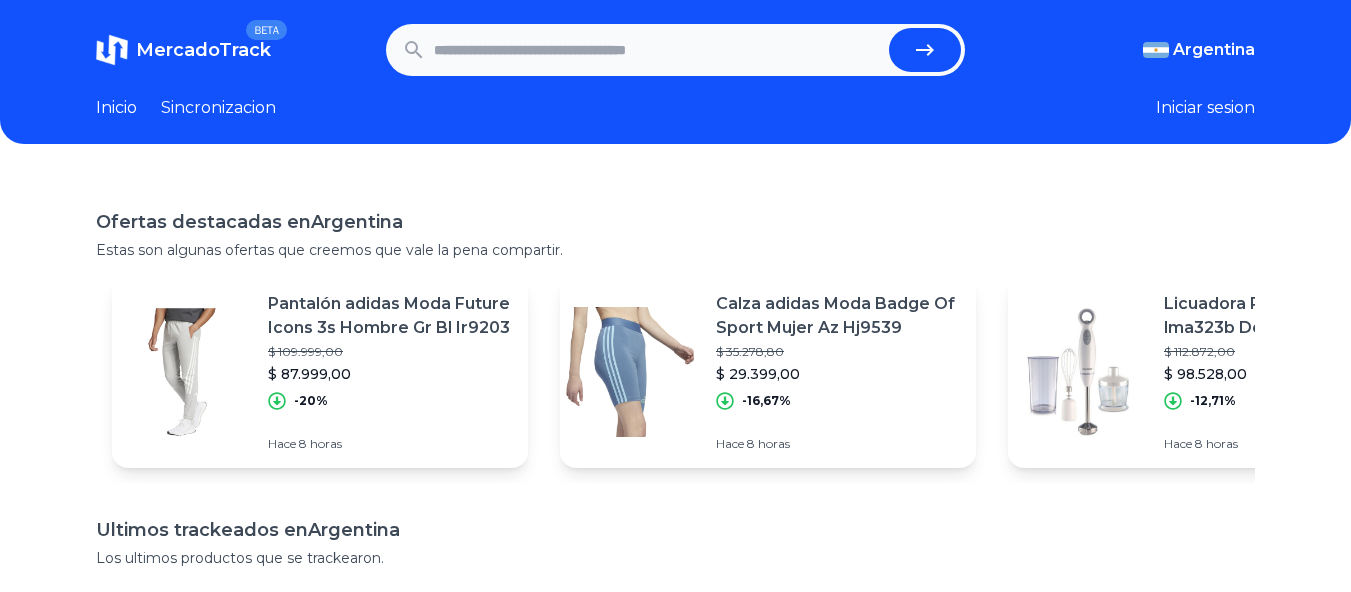 click on "Sincronizacion" at bounding box center (218, 108) 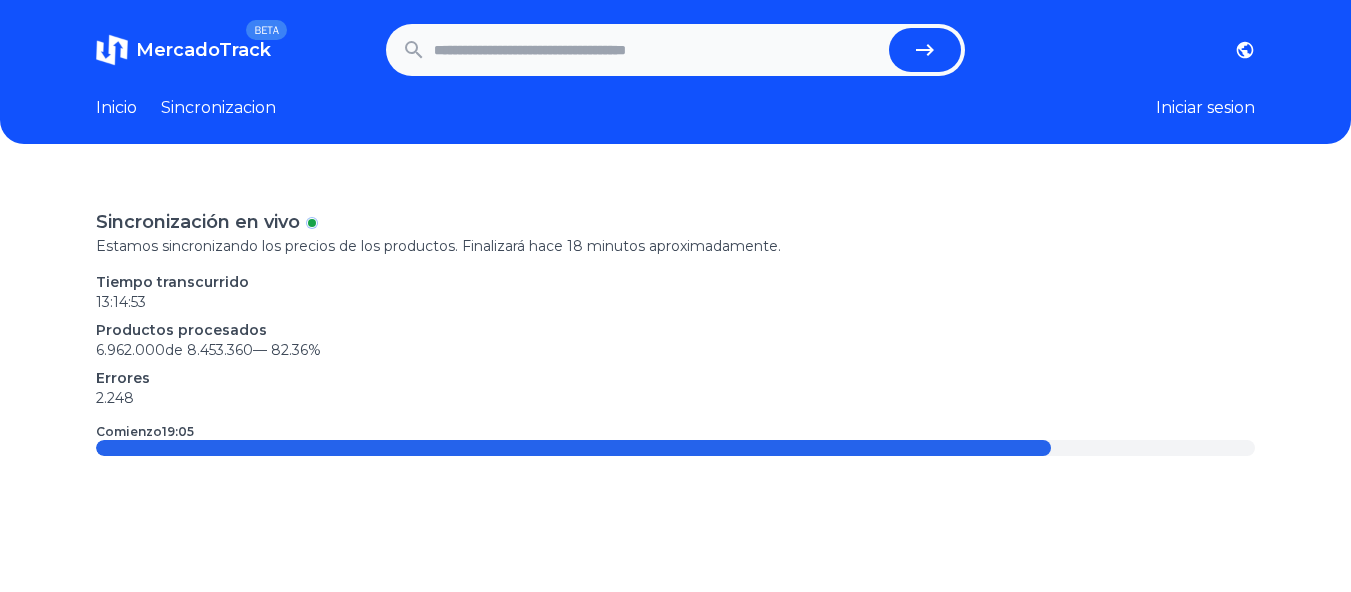 click on "Inicio" at bounding box center [116, 108] 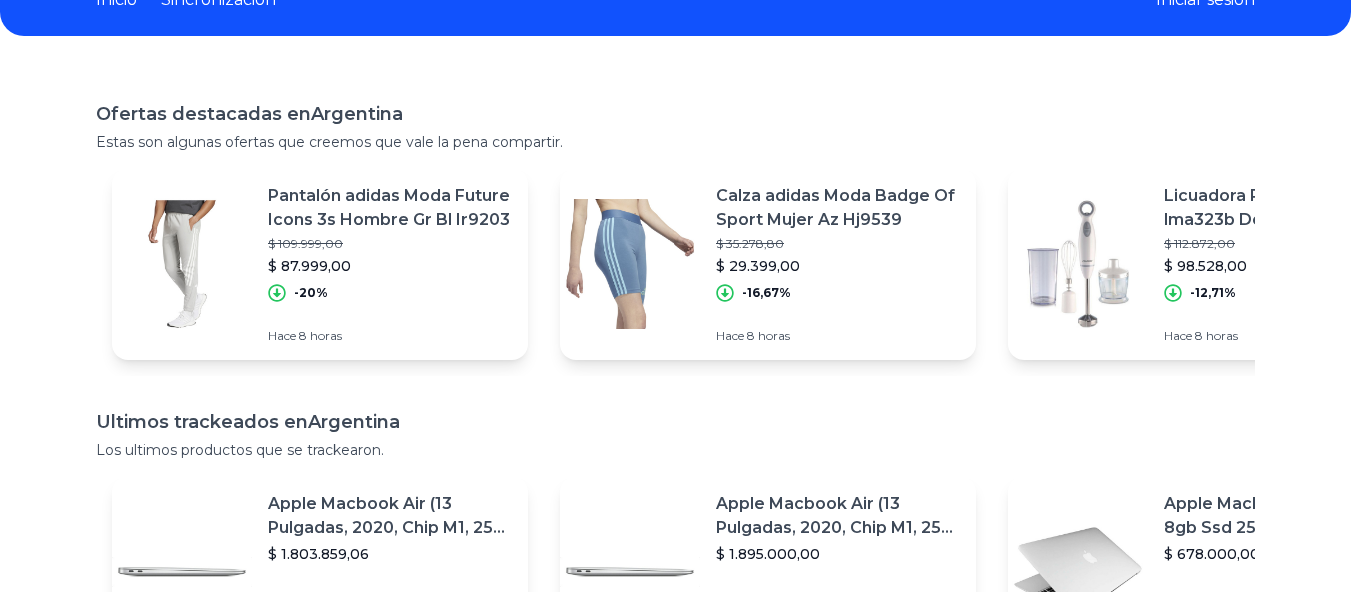 scroll, scrollTop: 0, scrollLeft: 0, axis: both 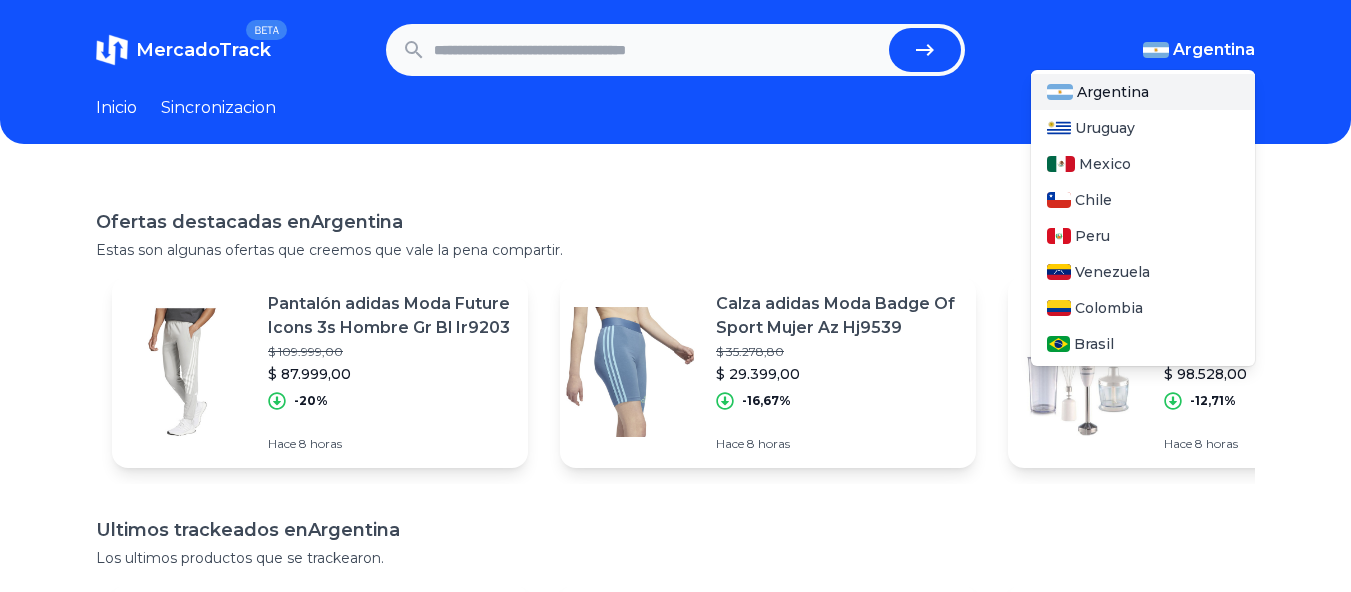 click on "Argentina" at bounding box center [1214, 50] 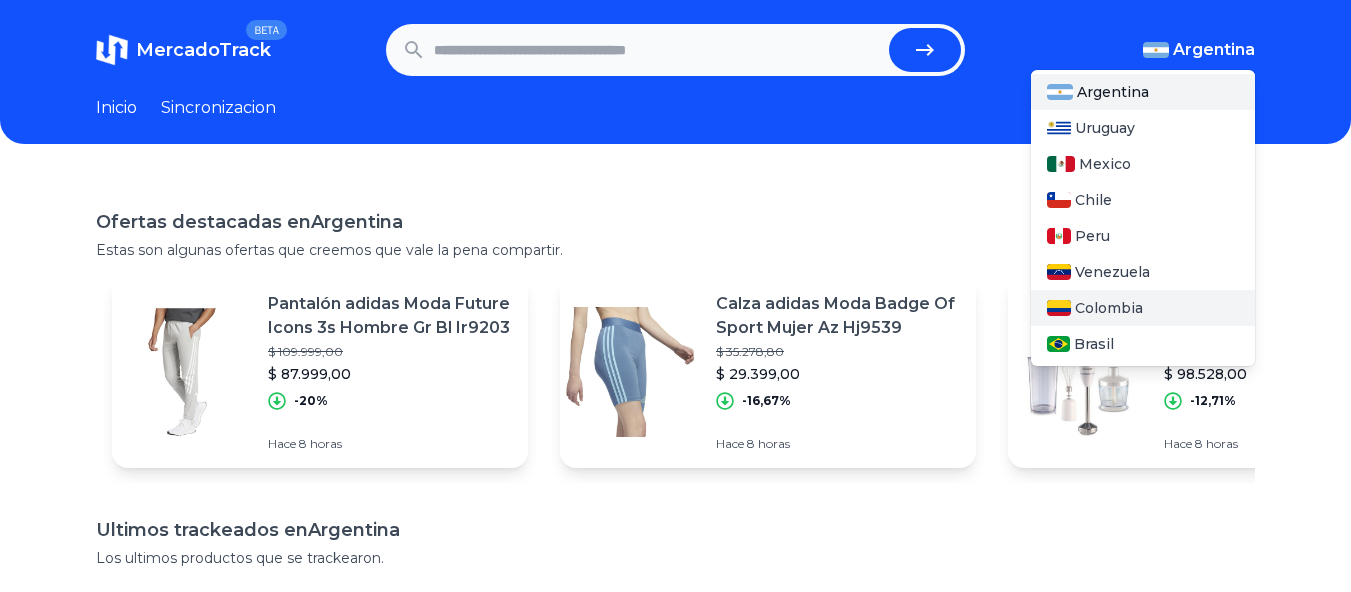 click on "Colombia" at bounding box center (1109, 308) 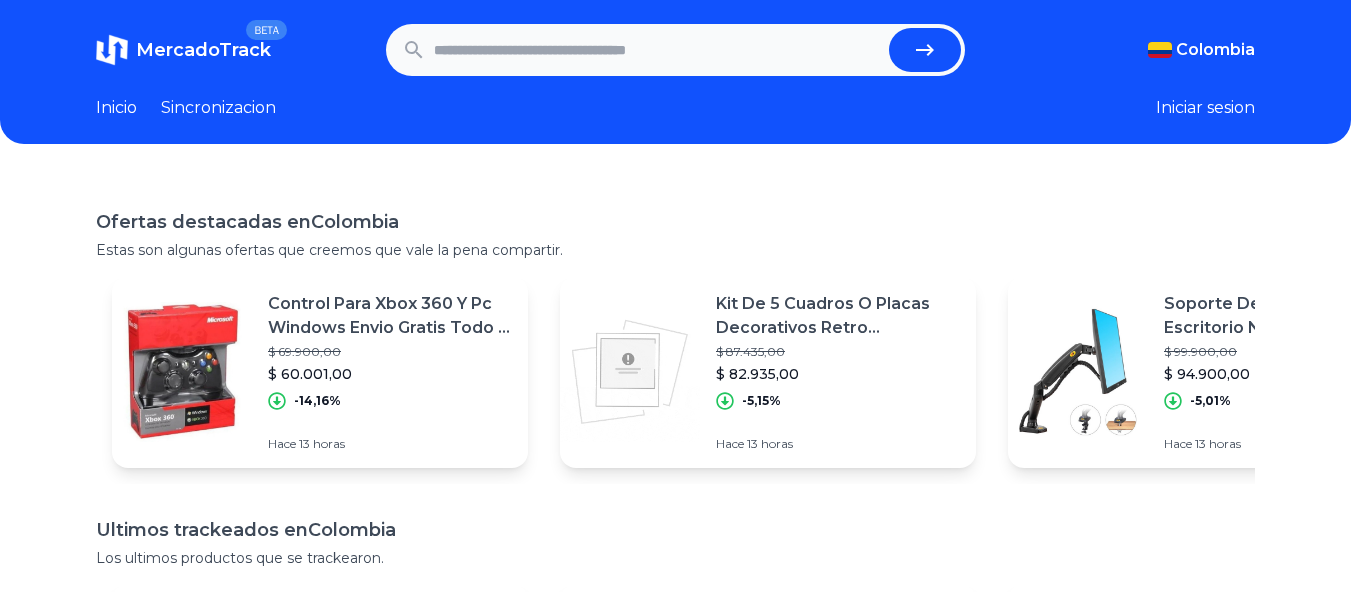 click on "MercadoTrack BETA Colombia Argentina Uruguay Mexico Chile Peru Venezuela Colombia Brasil Colombia Argentina Uruguay Mexico Chile Peru Venezuela Colombia Brasil Inicio Sincronizacion Iniciar sesion Ofertas destacadas en  Colombia Estas son algunas ofertas que creemos que vale la pena compartir. Control Para Xbox 360 Y Pc Windows Envio Gratis Todo El Pais $ 69.900,00 $ 60.001,00 -14,16% Hace   13 horas Kit  De 5 Cuadros O Placas Decorativos  Retro Economicos $ 87.435,00 $ 82.935,00 -5,15% Hace   13 horas Soporte De Brazo Monitor A Escritorio Nb F80 17 A 27 $ 99.900,00 $ 94.900,00 -5,01% Hace   13 horas Pijama Para Carro En Algodón Impermeable Talla S  $ 170.390,00 $ 154.900,00 -9,09% Hace   13 horas Kit Mancuernas 20 Kilos 2 Pesas Maletin Transporte  $ 242.403,00 $ 239.900,00 -1,03% Hace   13 horas Lavamanos Blanco Canoa Porcelana $ 186.890,00 $ 169.900,00 -9,09% Hace   13 horas Exploding Kittens Juego De Mesa Español! $ 178.651,00 $ 163.900,00 -8,26% Hace   13 horas $ 3.758.900,00 -0,85% Hace" at bounding box center [675, 504] 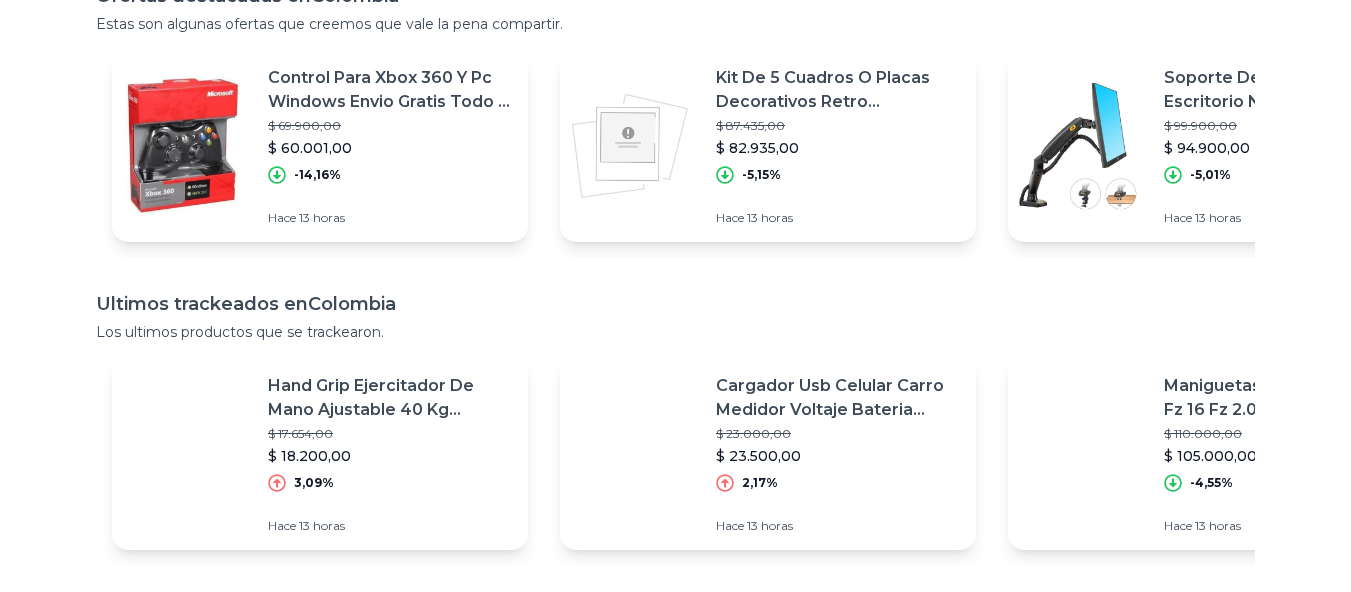 scroll, scrollTop: 0, scrollLeft: 0, axis: both 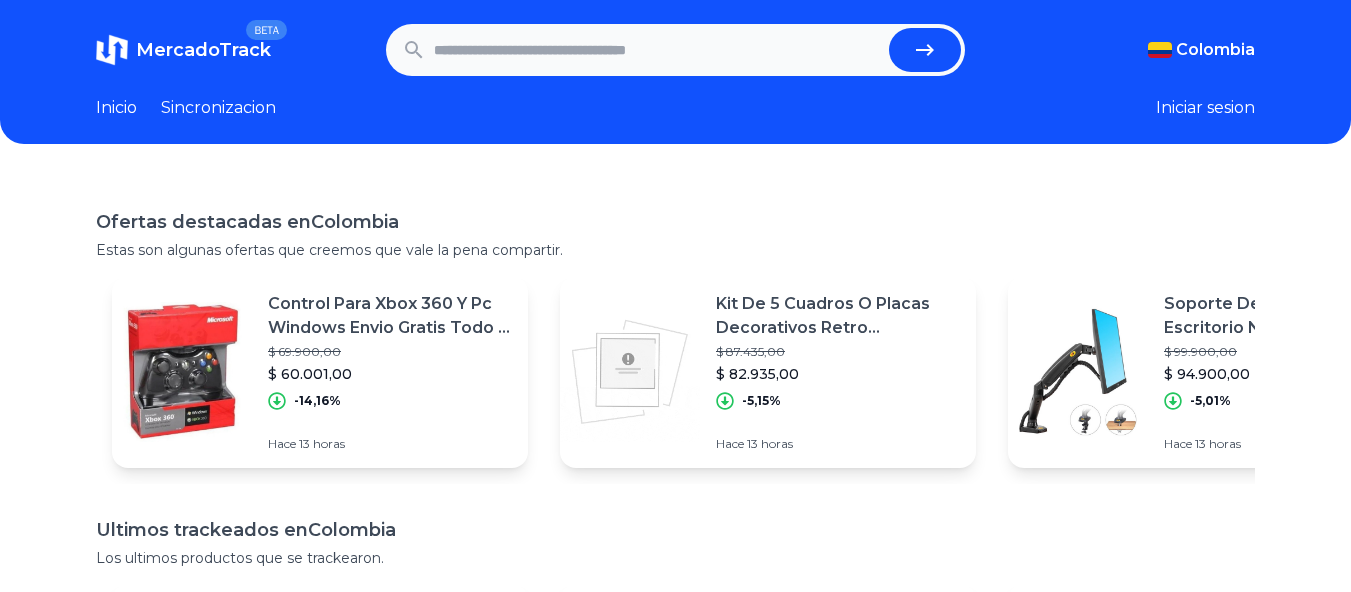 click at bounding box center [658, 50] 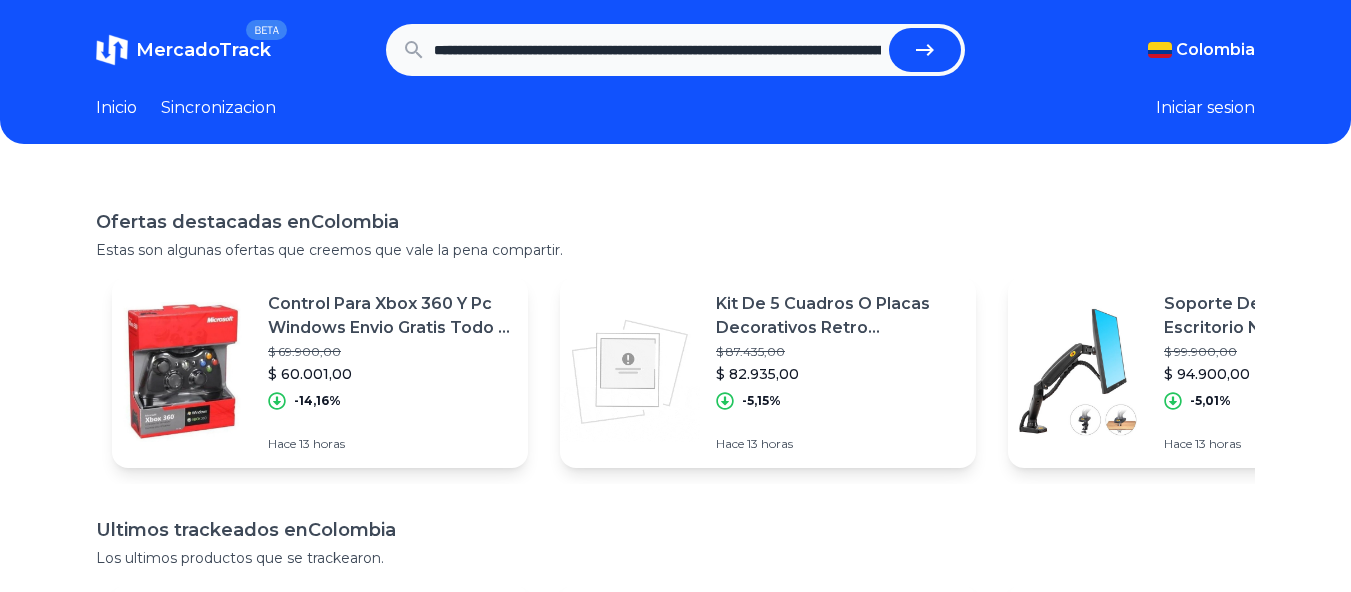 scroll, scrollTop: 0, scrollLeft: 1078, axis: horizontal 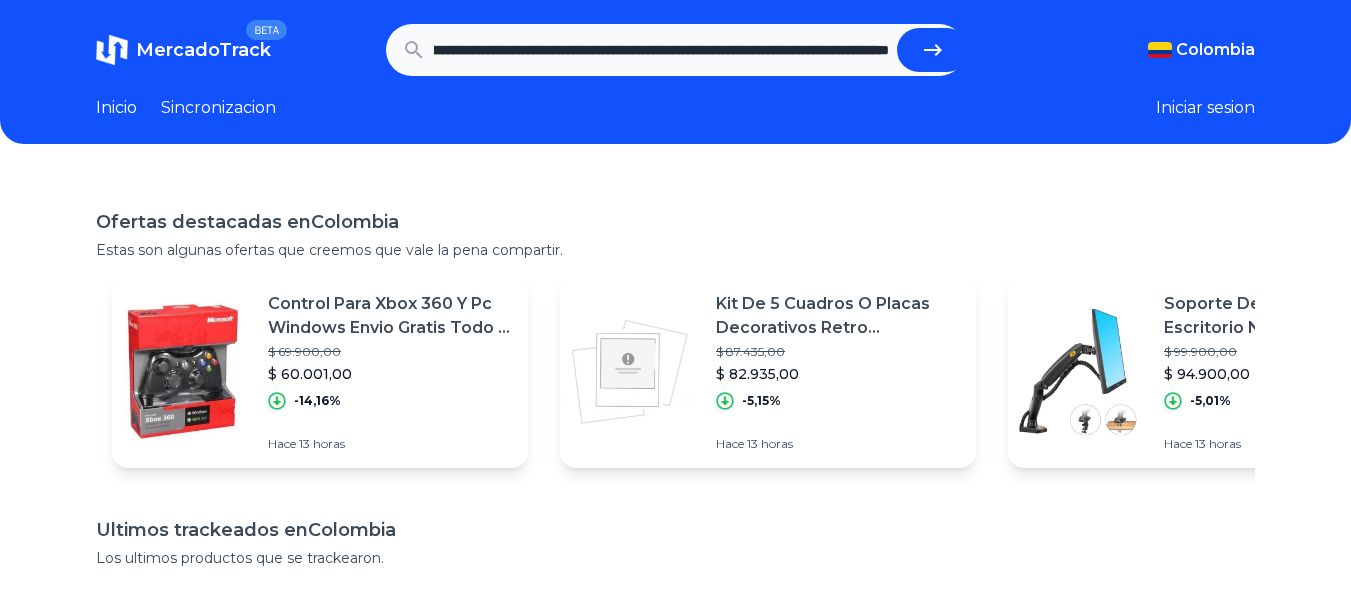 click at bounding box center (933, 50) 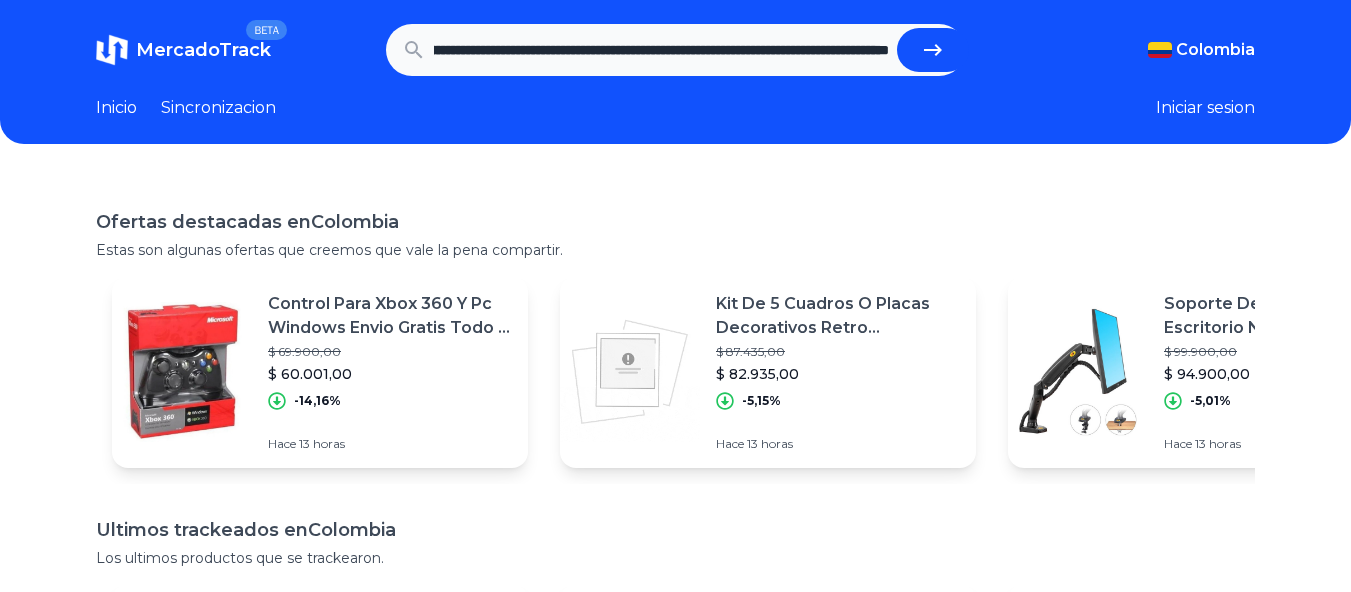 type on "**********" 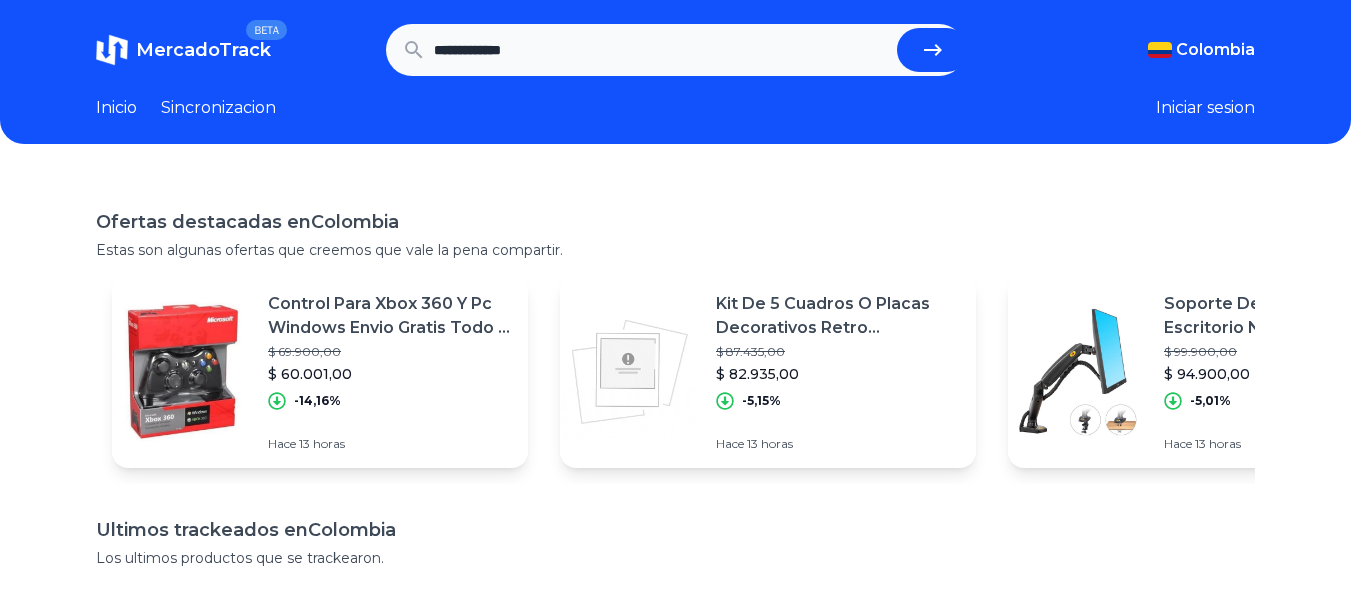 scroll, scrollTop: 0, scrollLeft: 0, axis: both 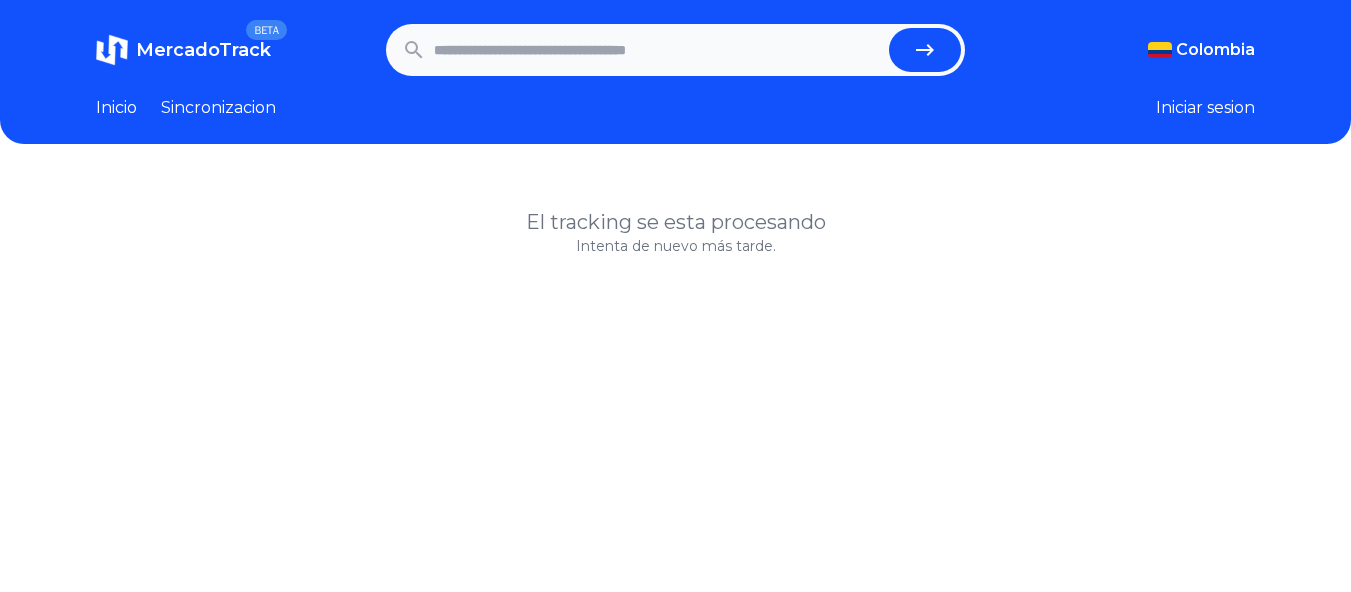 click at bounding box center (658, 50) 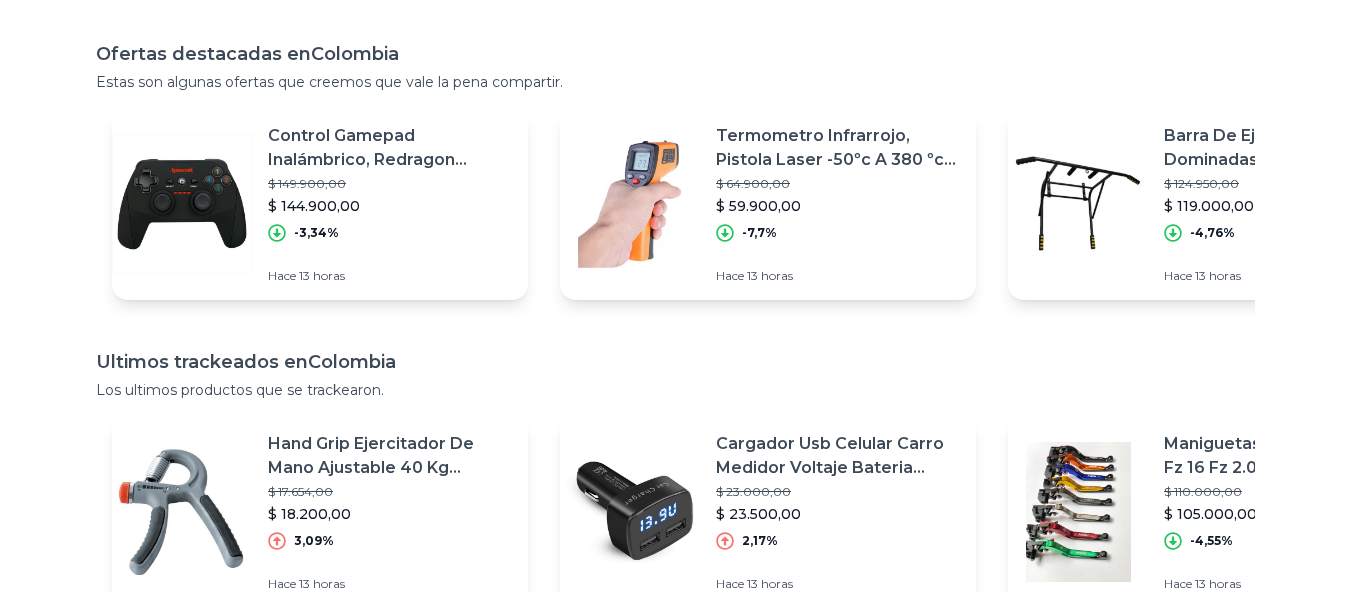 scroll, scrollTop: 0, scrollLeft: 0, axis: both 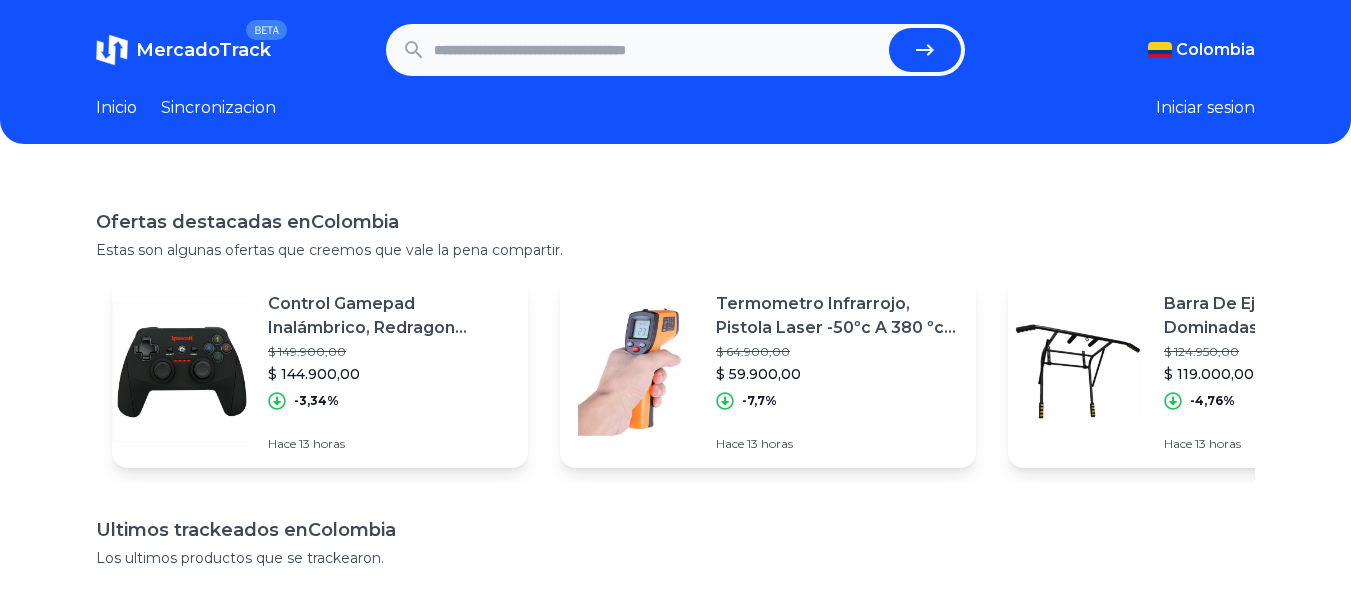 click at bounding box center [658, 50] 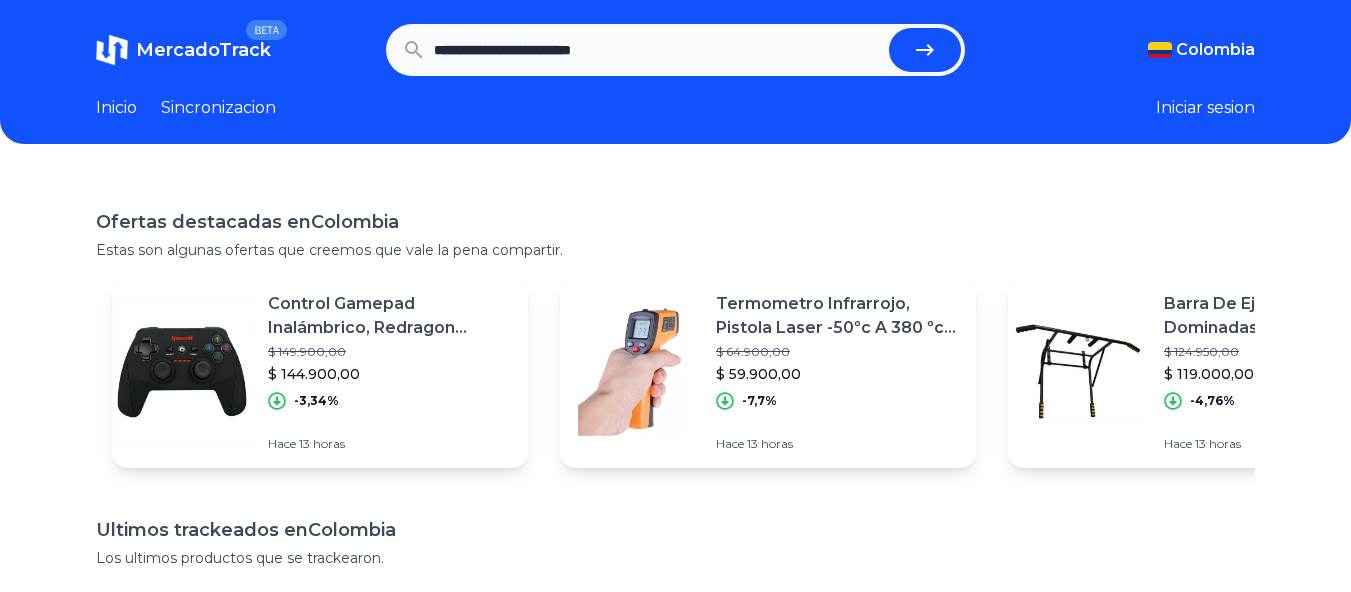 type on "**********" 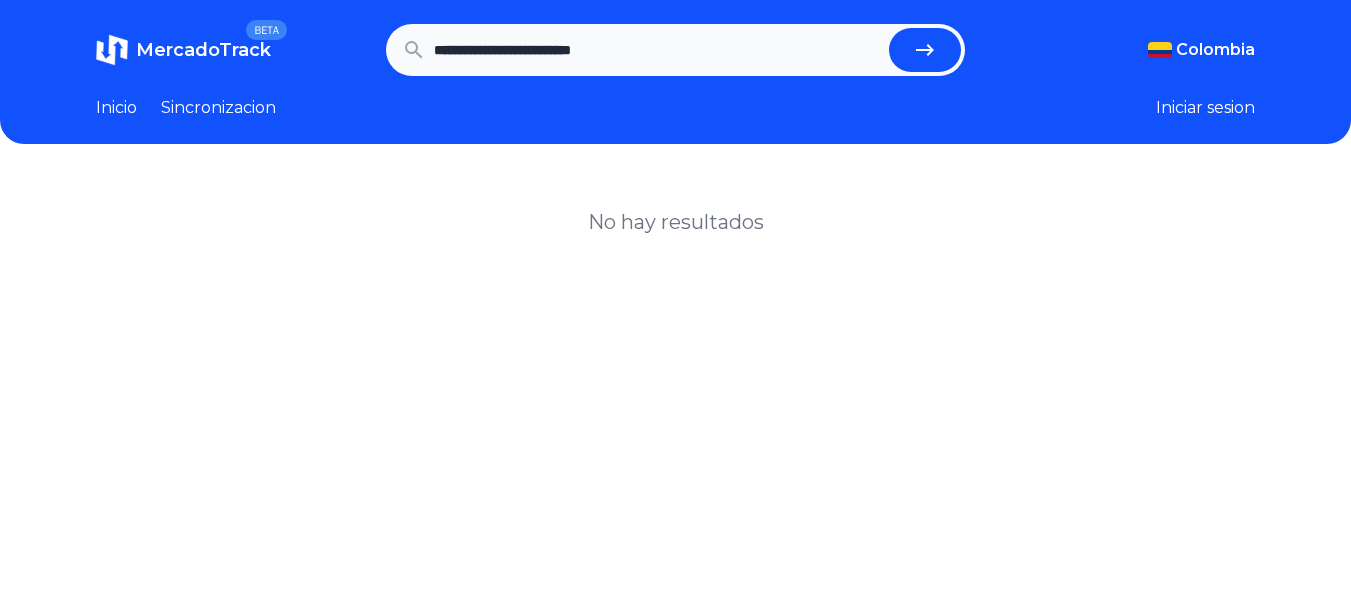 scroll, scrollTop: 0, scrollLeft: 0, axis: both 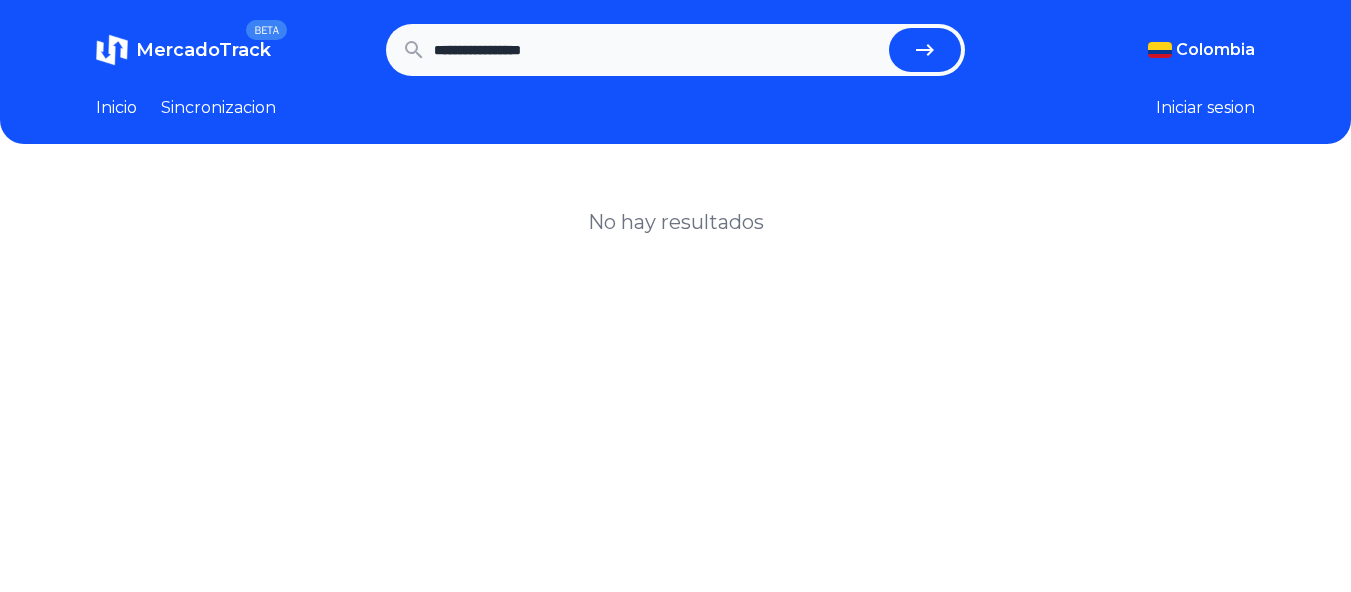 type on "**********" 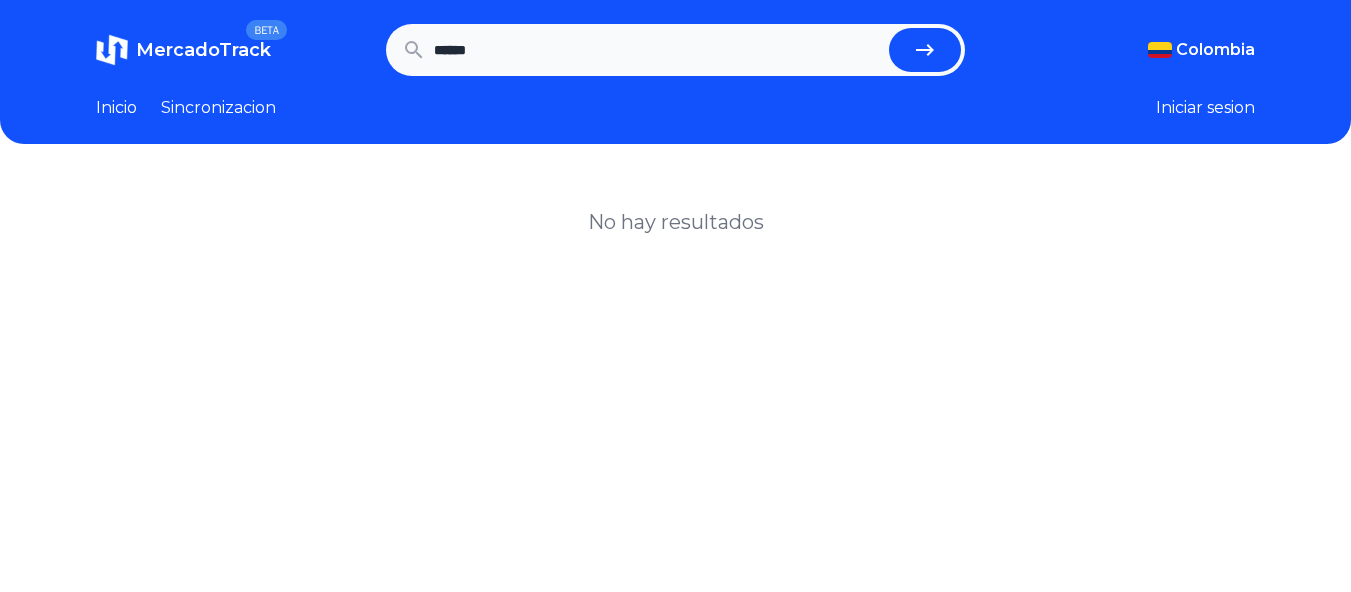 type on "******" 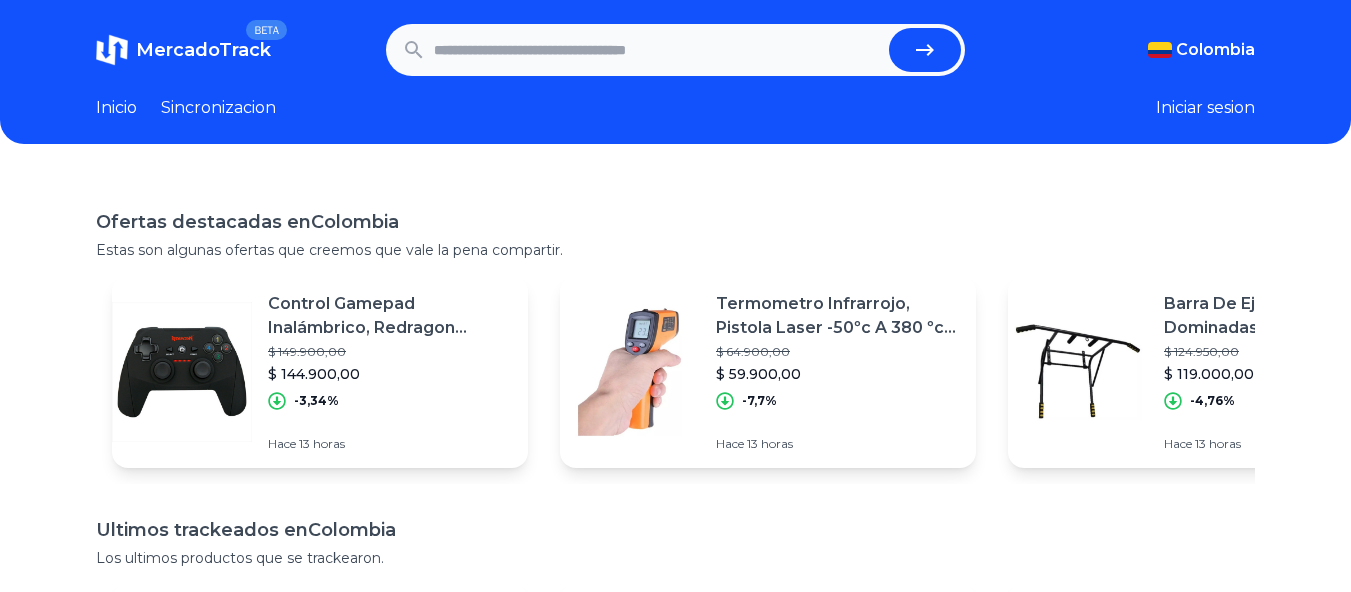 click at bounding box center (658, 50) 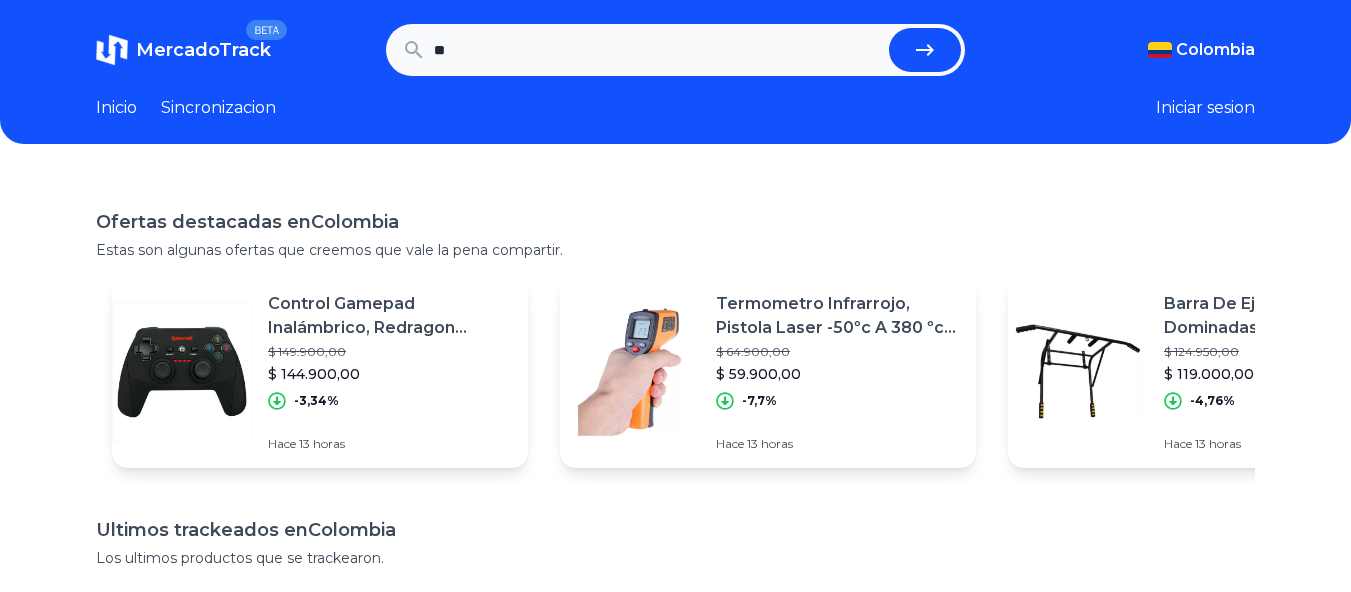 type on "*" 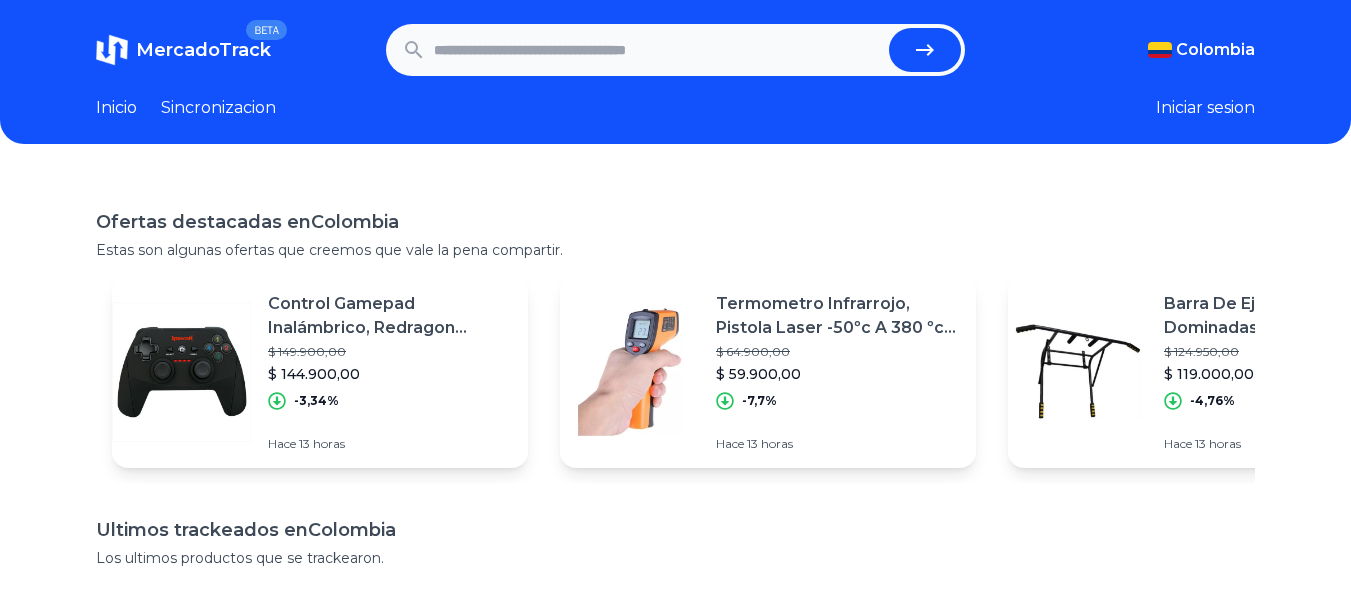 type on "*" 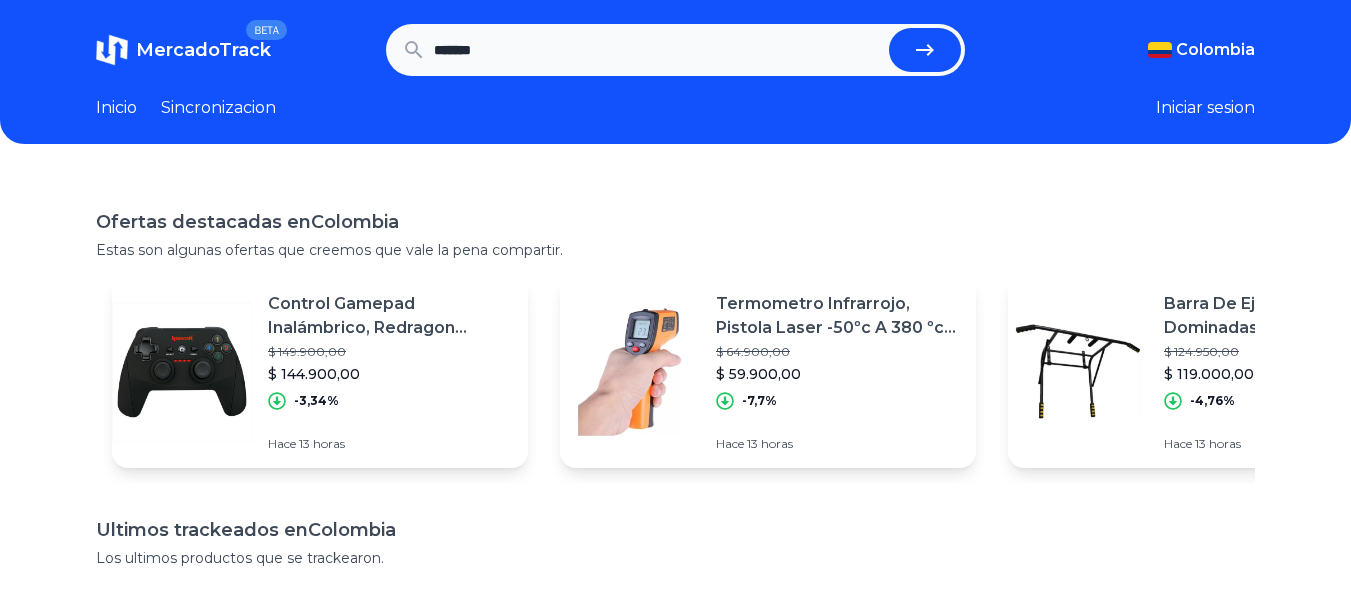 type on "*******" 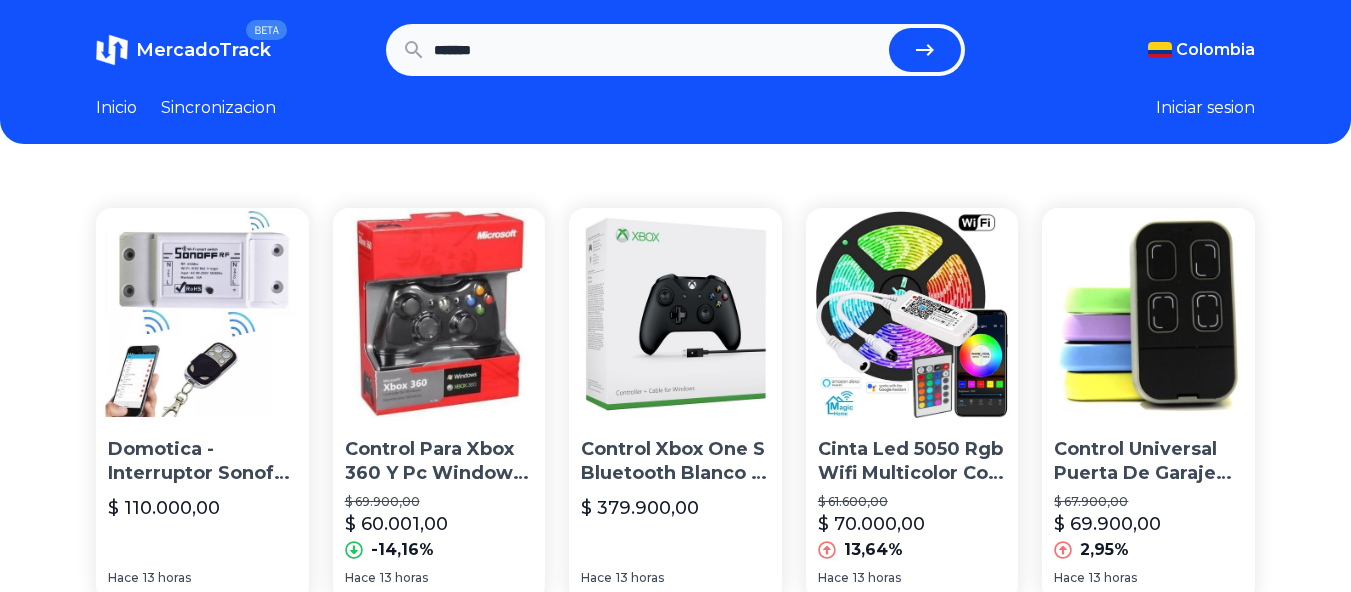 scroll, scrollTop: 0, scrollLeft: 0, axis: both 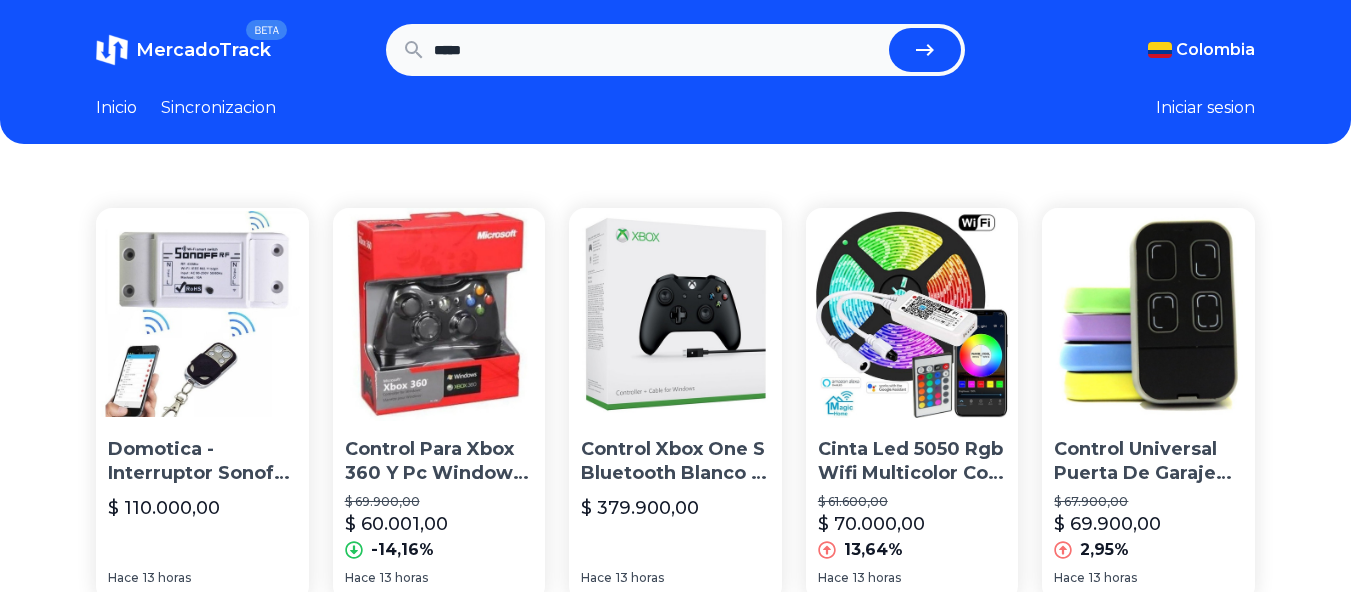 type on "*****" 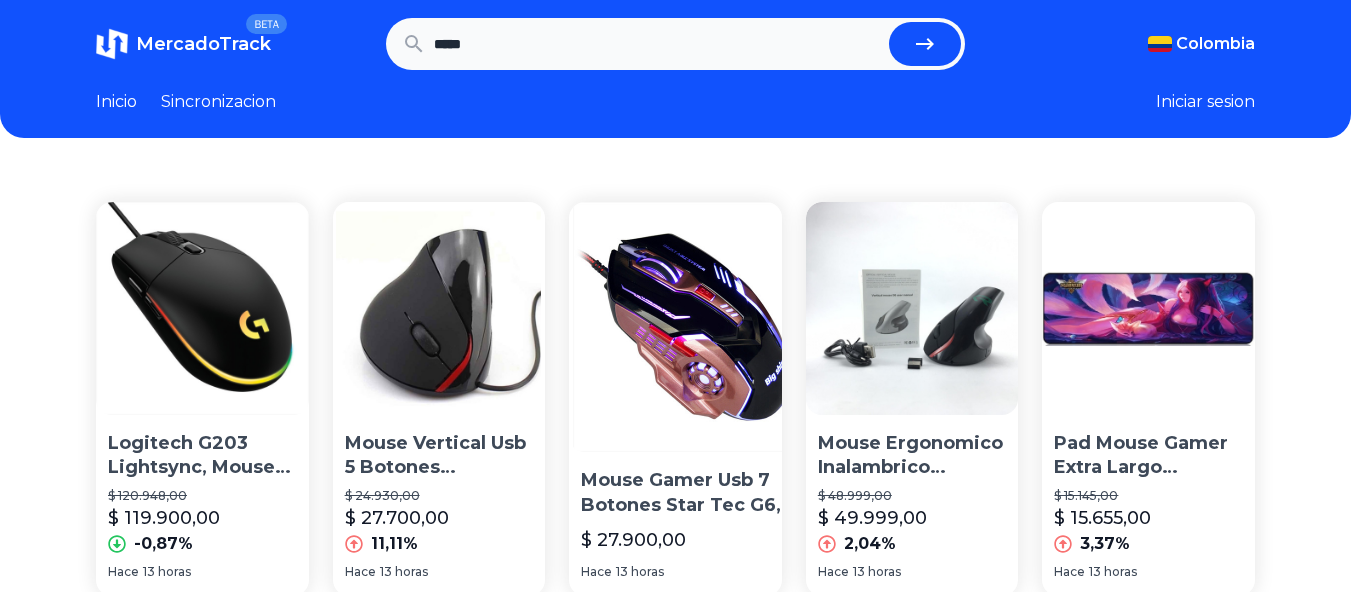 scroll, scrollTop: 0, scrollLeft: 0, axis: both 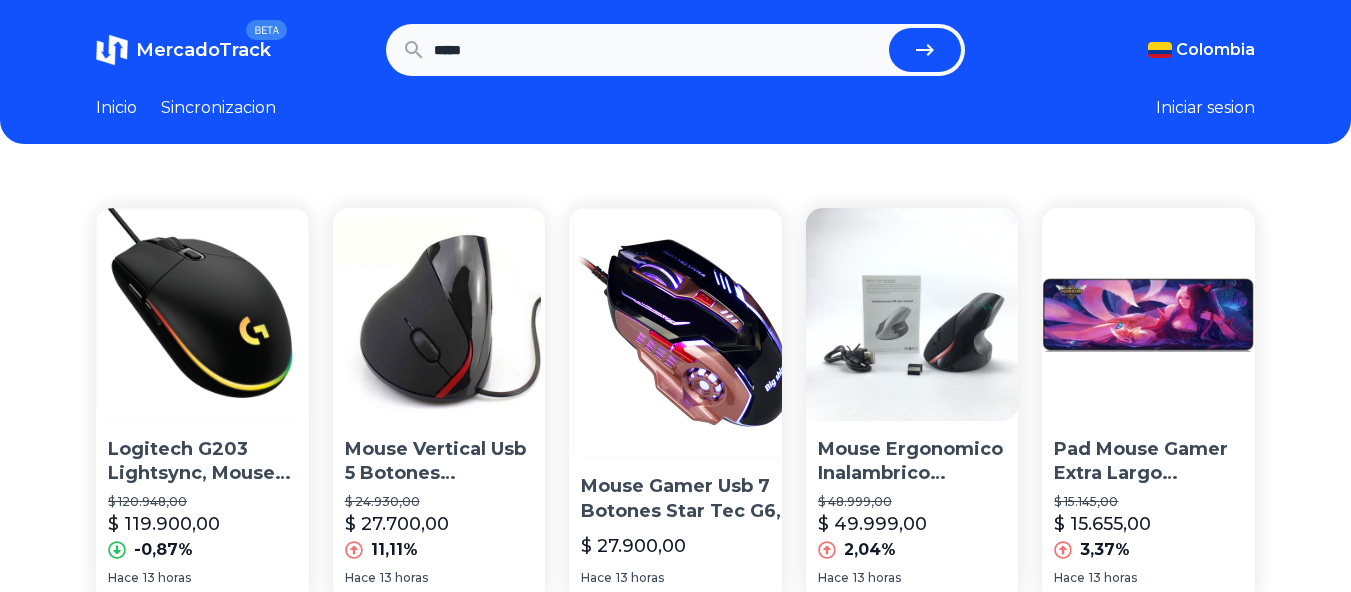 click on "*****" at bounding box center (658, 50) 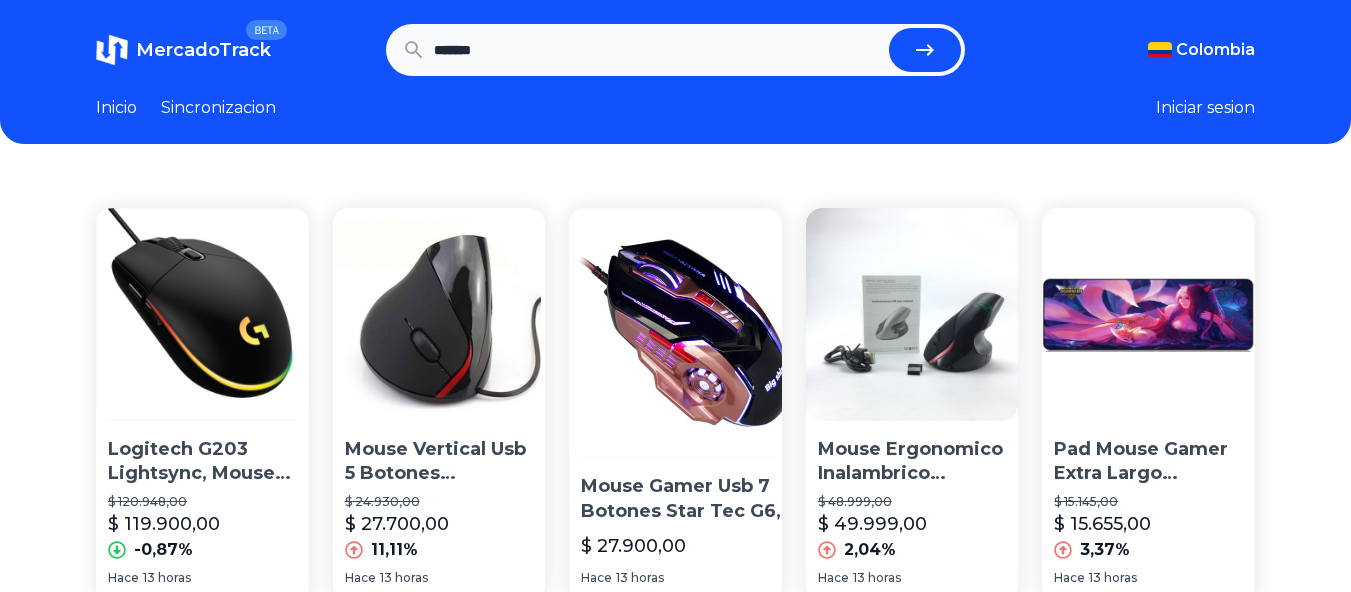 type on "*******" 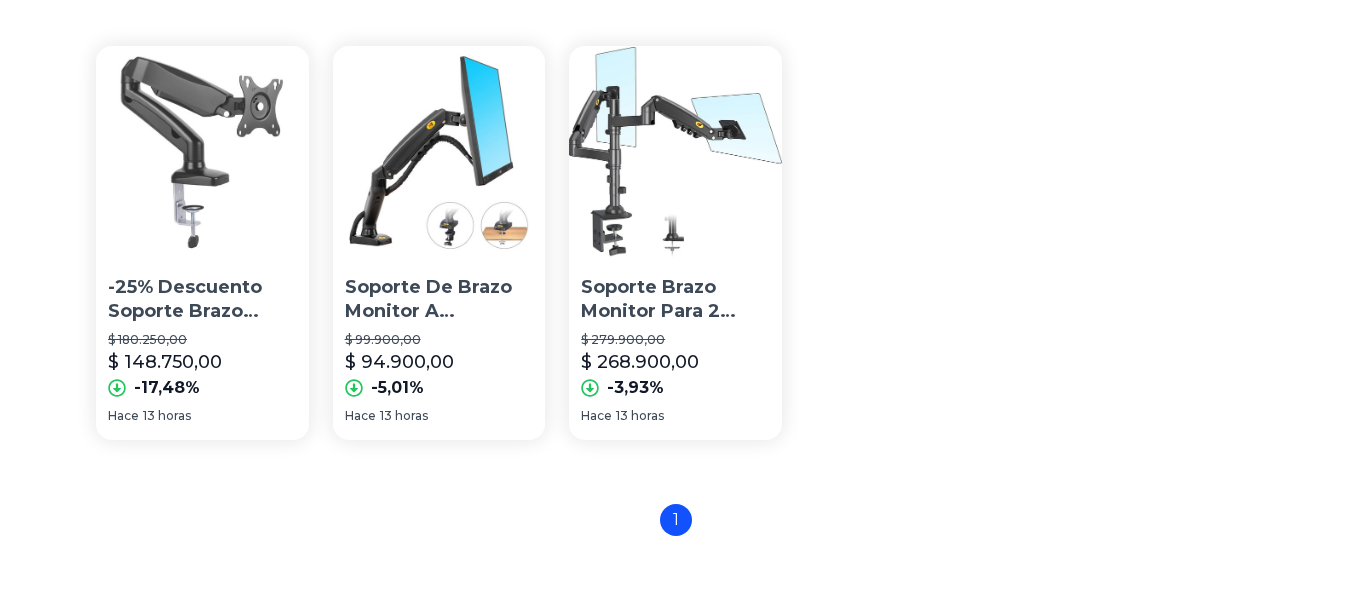 scroll, scrollTop: 0, scrollLeft: 0, axis: both 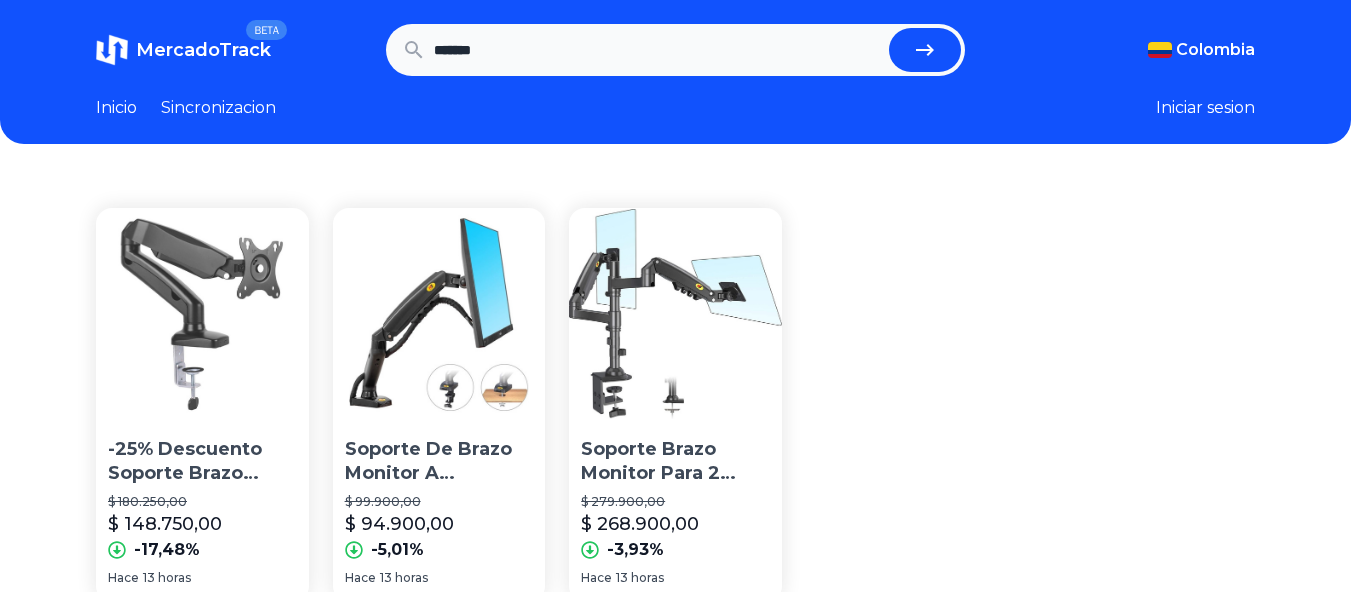 click on "Soporte De Brazo Monitor A Escritorio Nb F80 17 A 27" at bounding box center [439, 462] 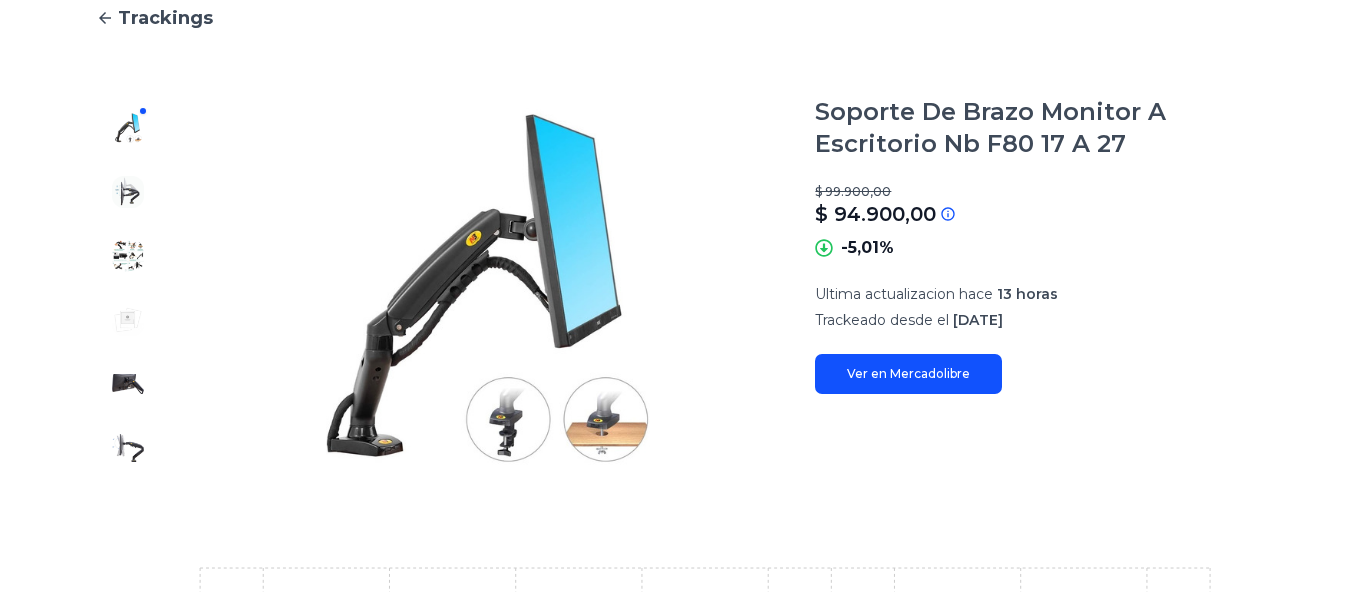 scroll, scrollTop: 0, scrollLeft: 0, axis: both 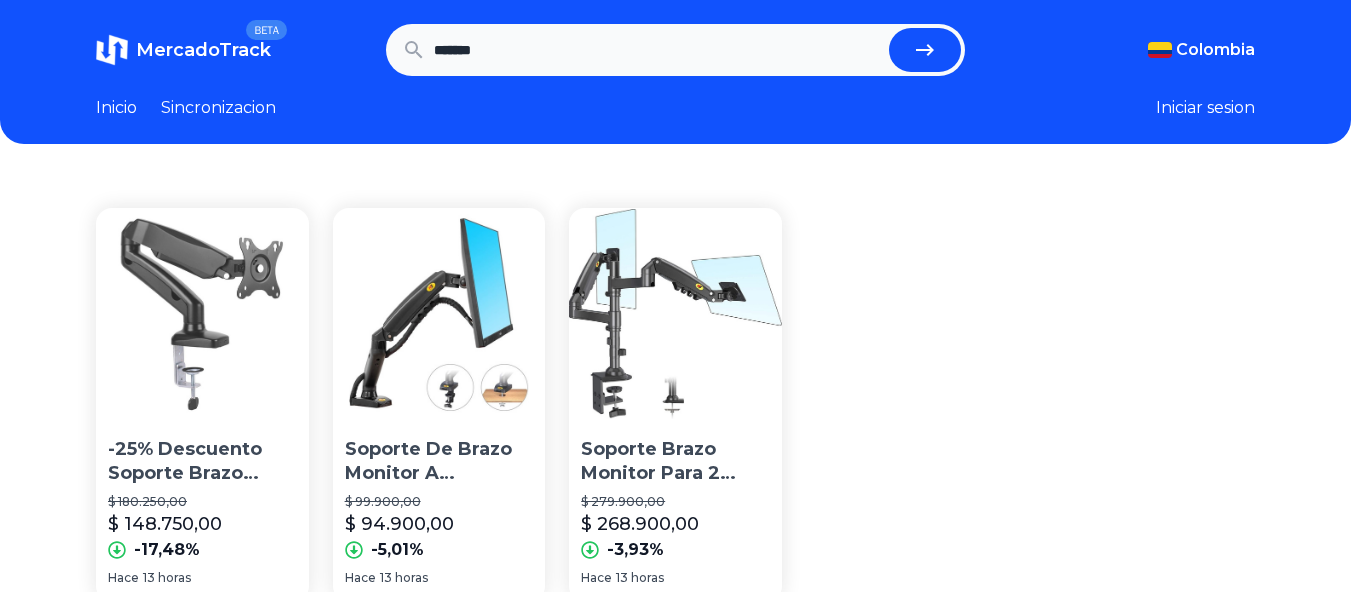 click on "*******" at bounding box center [658, 50] 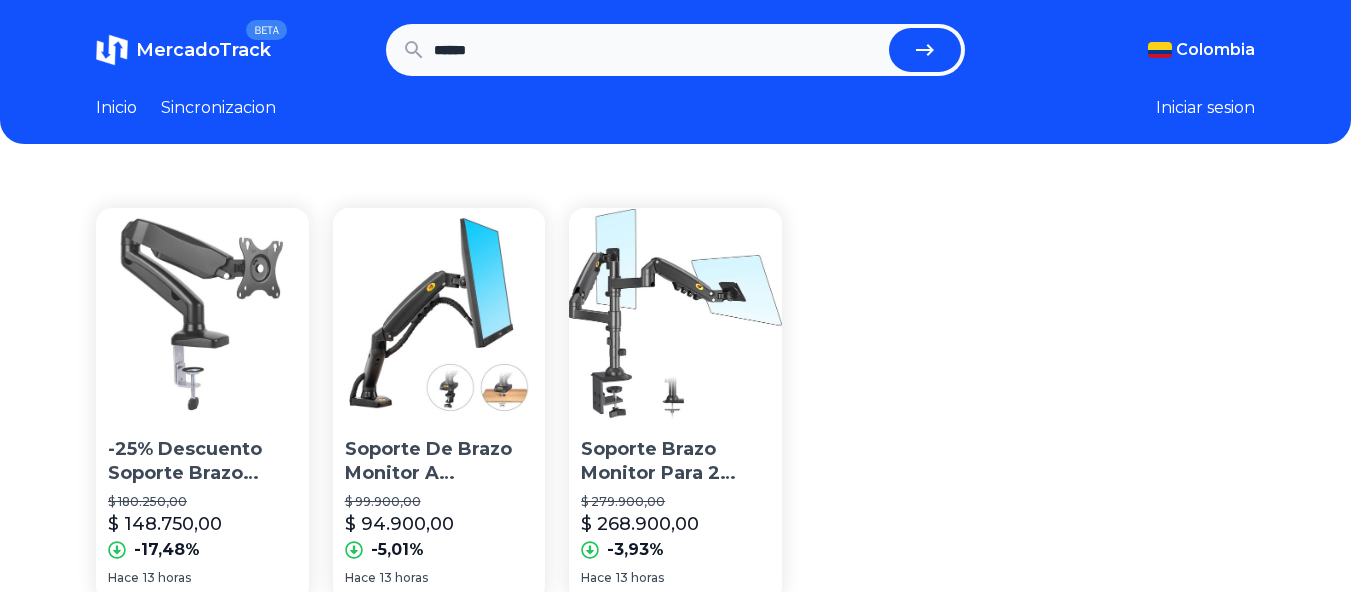 type on "*******" 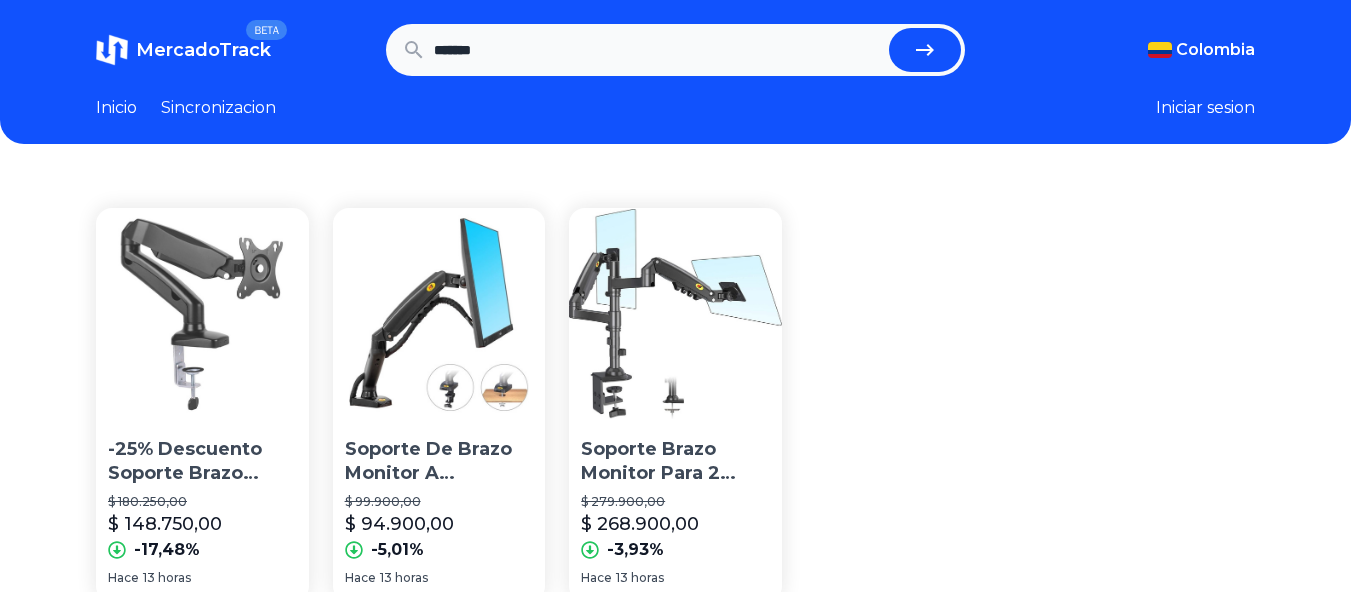 click at bounding box center (925, 50) 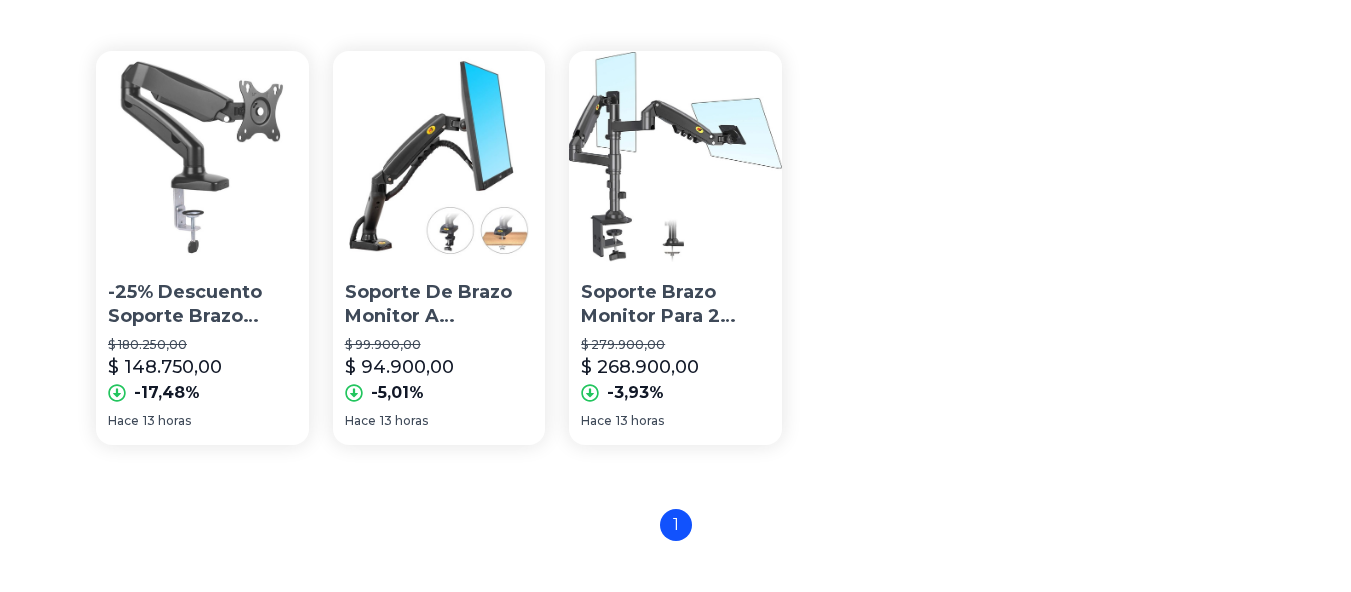 scroll, scrollTop: 0, scrollLeft: 0, axis: both 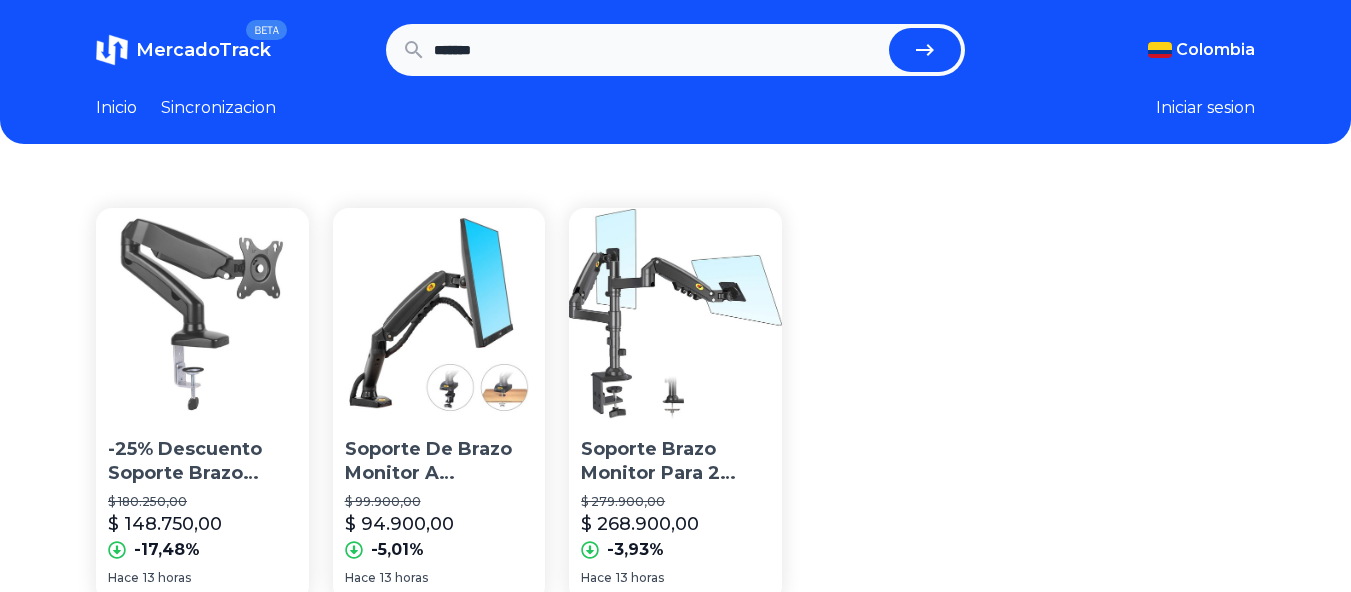 click on "*******" at bounding box center (658, 50) 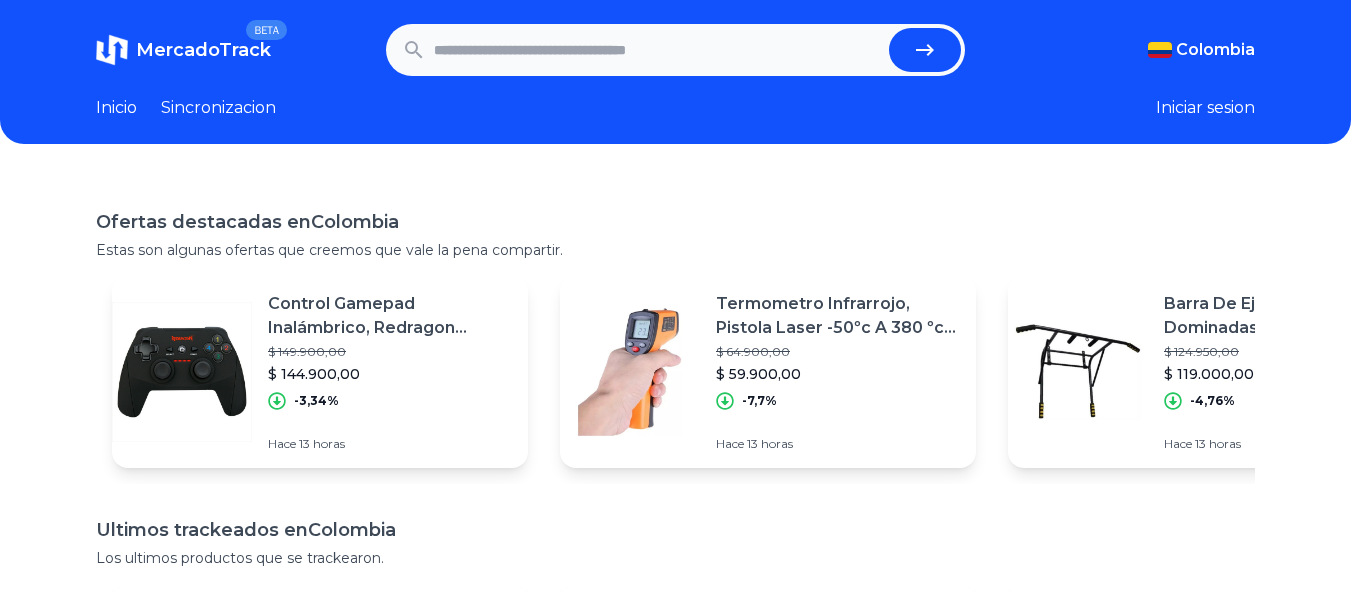 click at bounding box center [658, 50] 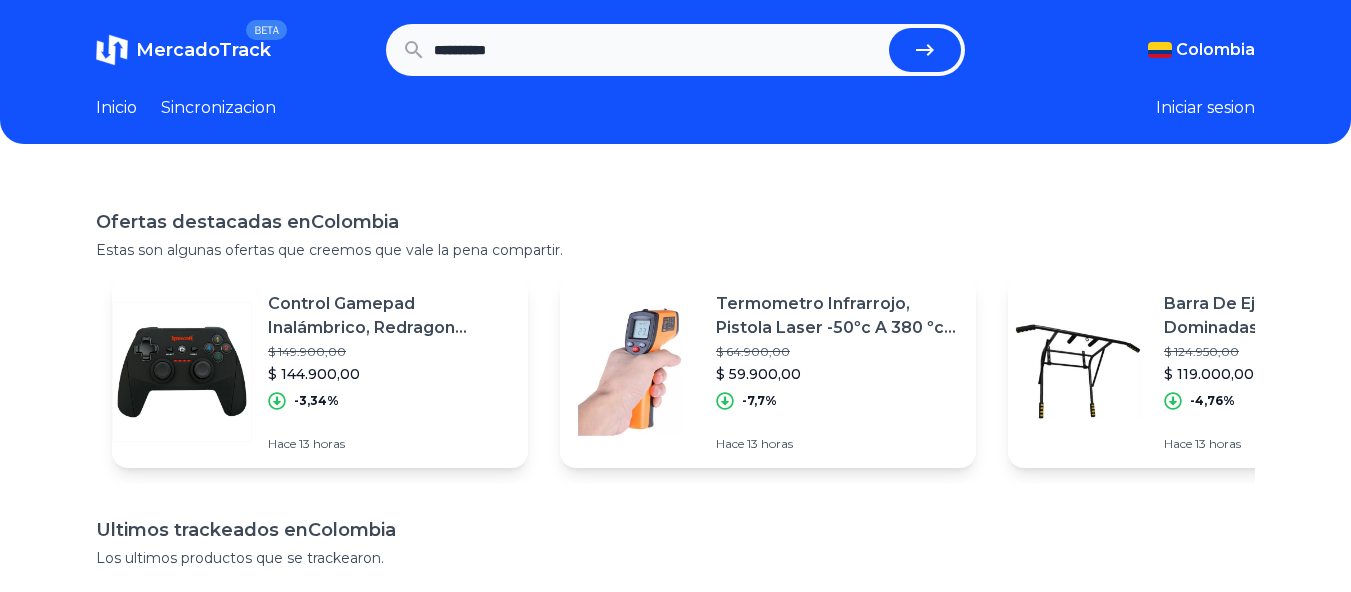 type on "**********" 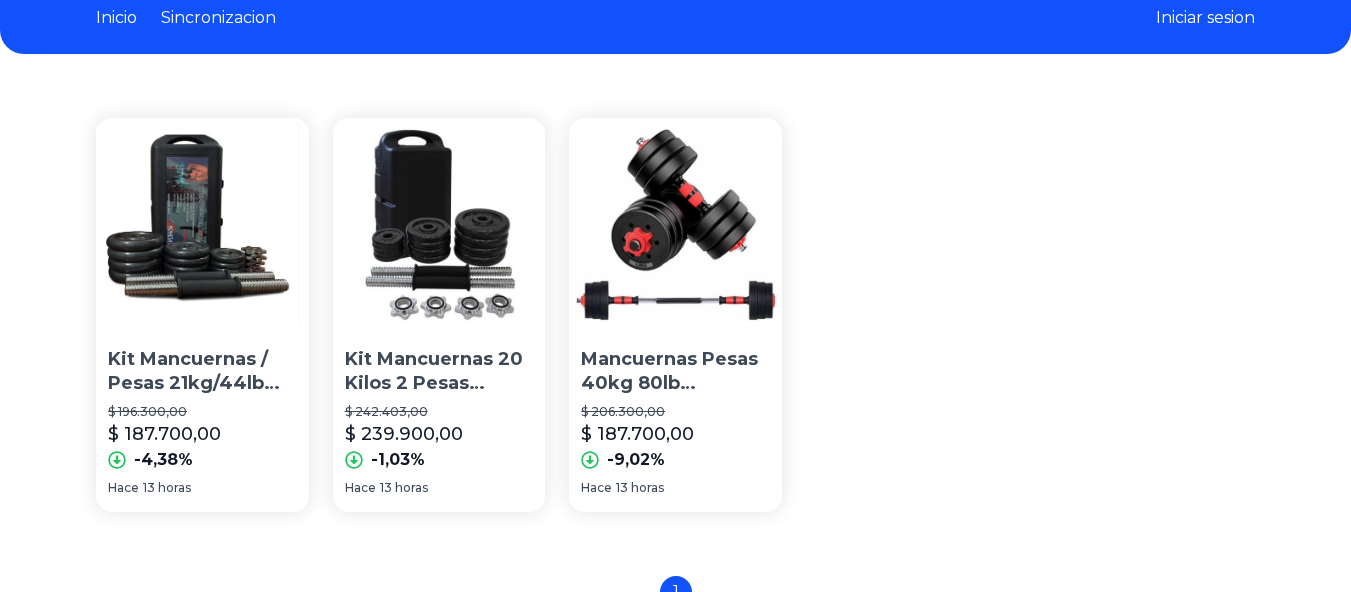 scroll, scrollTop: 133, scrollLeft: 0, axis: vertical 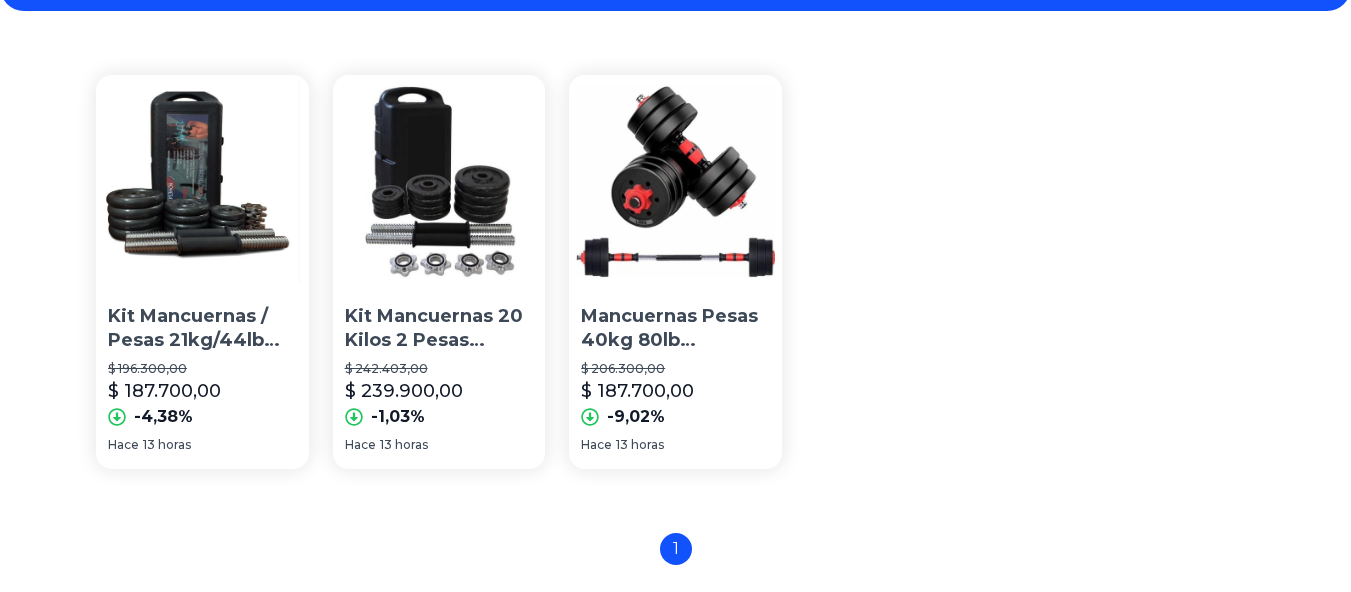 click on "Mancuernas Pesas 40kg 80lb Antideslizante Termoforradas Barr $ 206.300,00 $ 187.700,00 -9,02%" at bounding box center (675, 363) 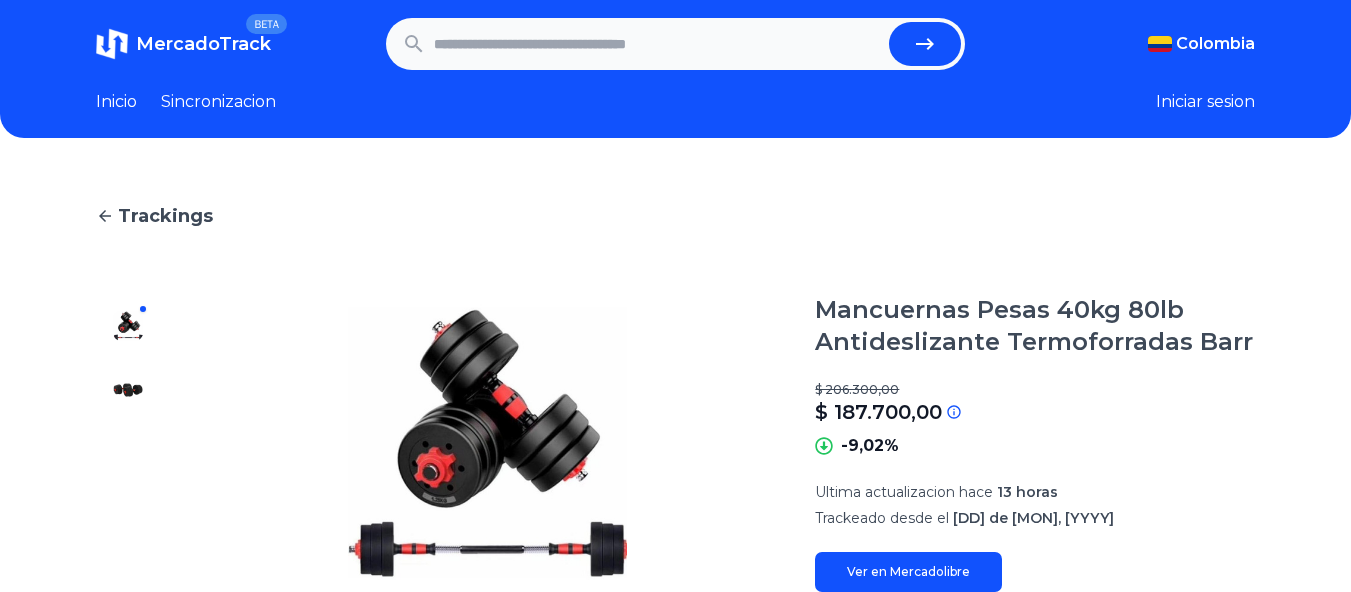 scroll, scrollTop: 0, scrollLeft: 0, axis: both 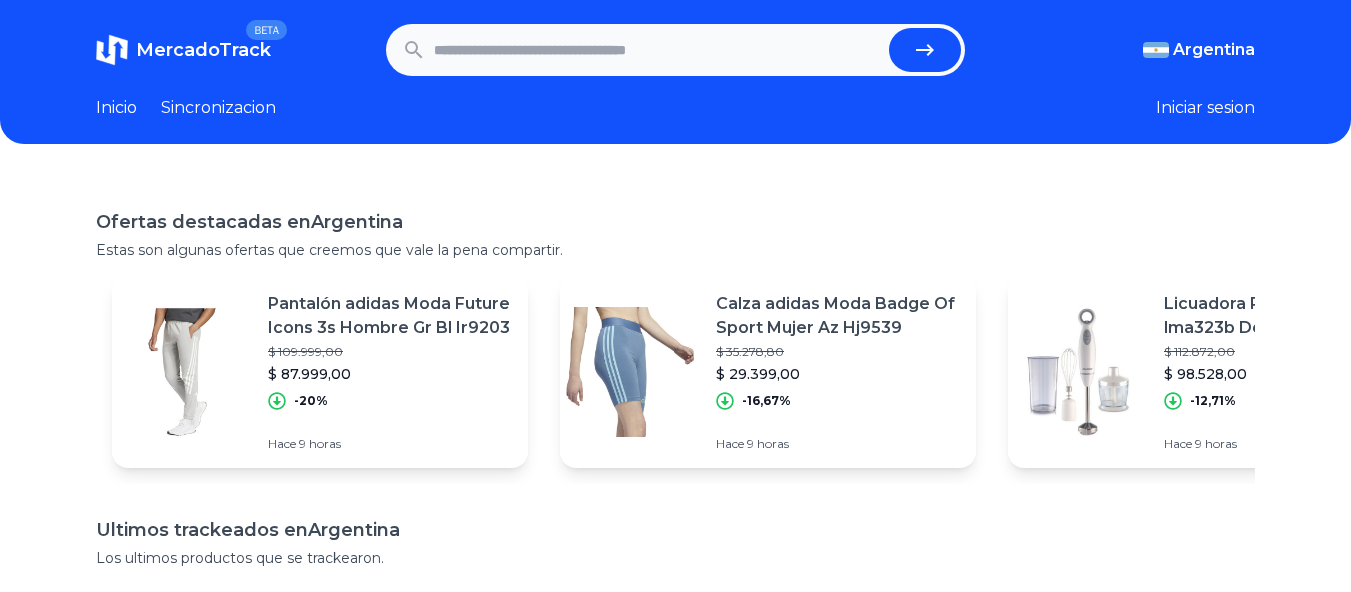 click at bounding box center [658, 50] 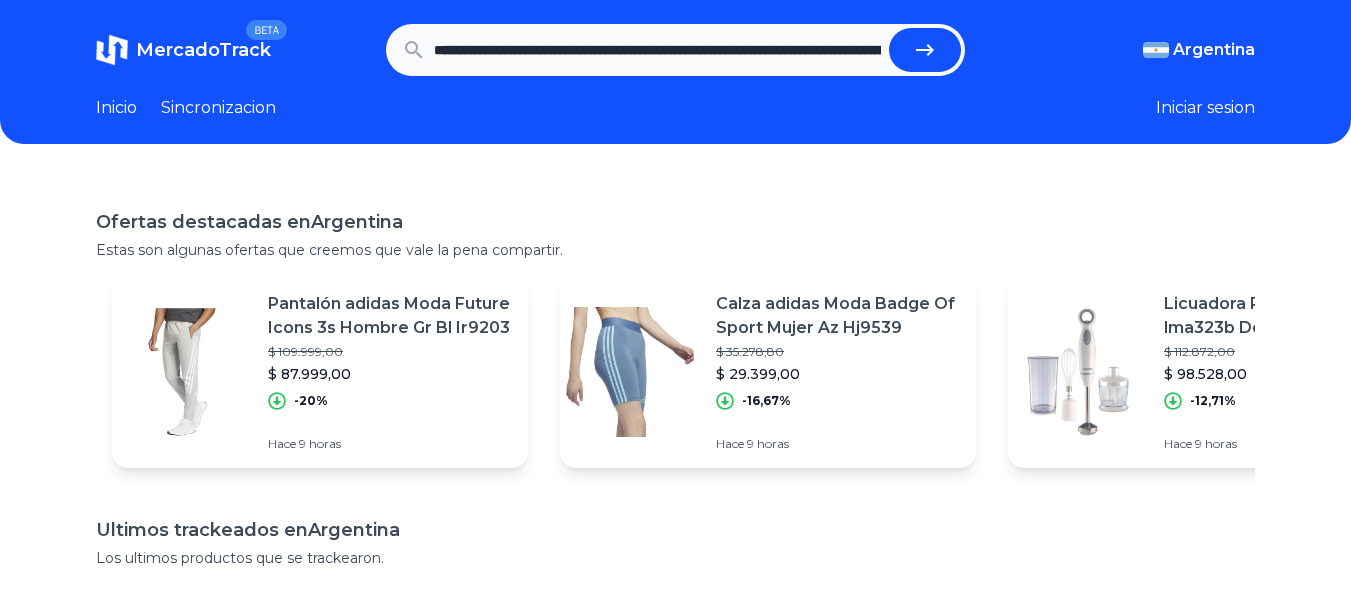 scroll, scrollTop: 0, scrollLeft: 1858, axis: horizontal 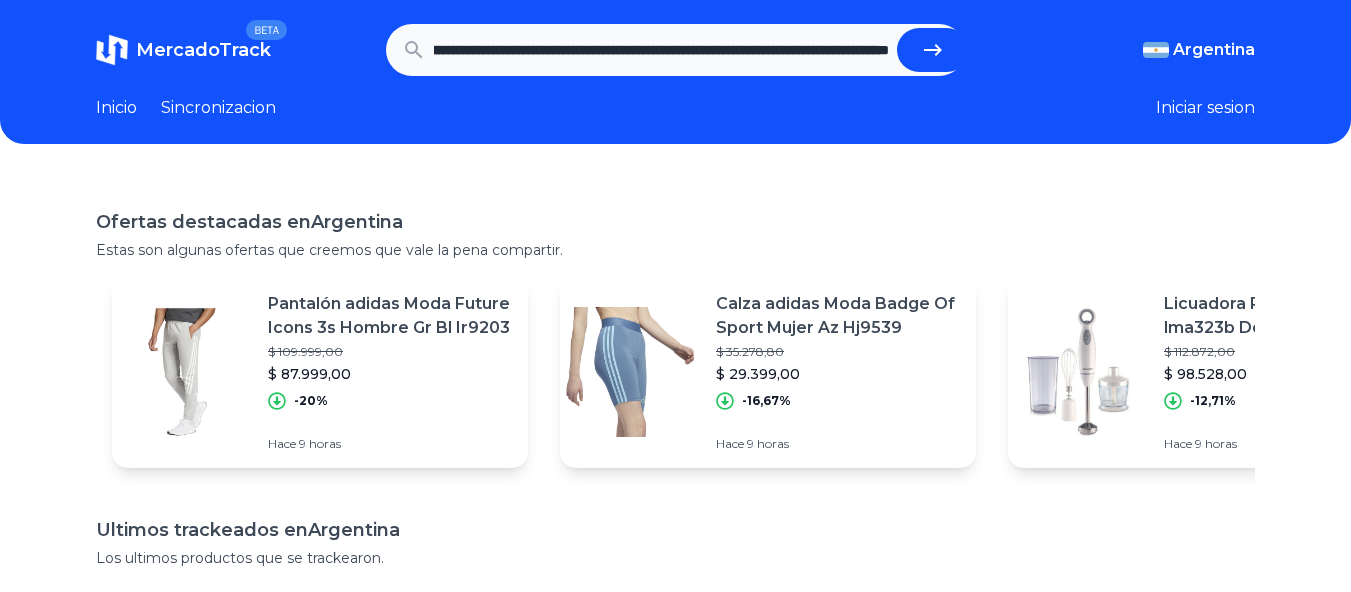 click at bounding box center (933, 50) 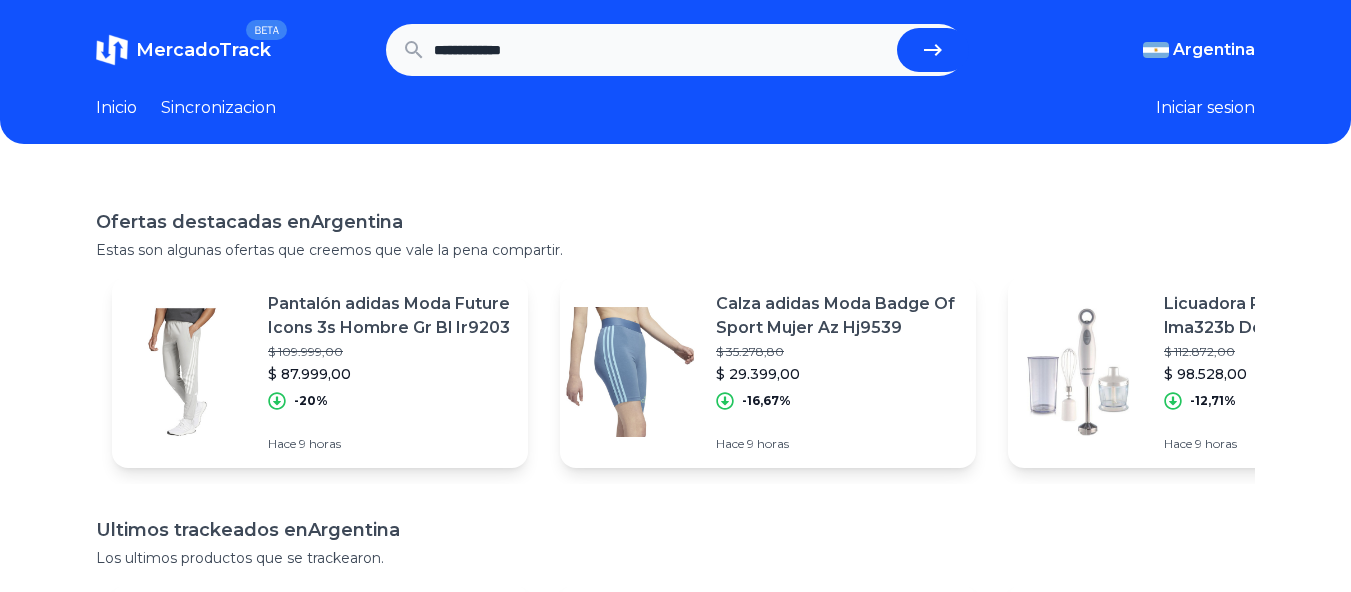 scroll, scrollTop: 0, scrollLeft: 0, axis: both 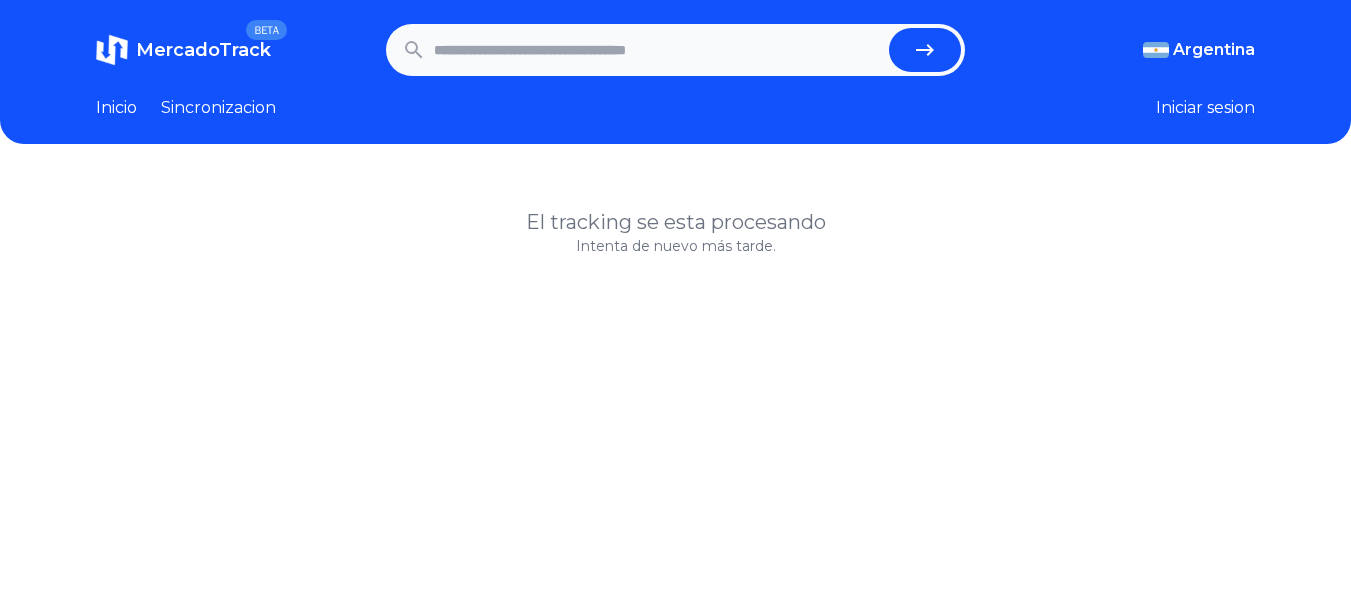 click at bounding box center (658, 50) 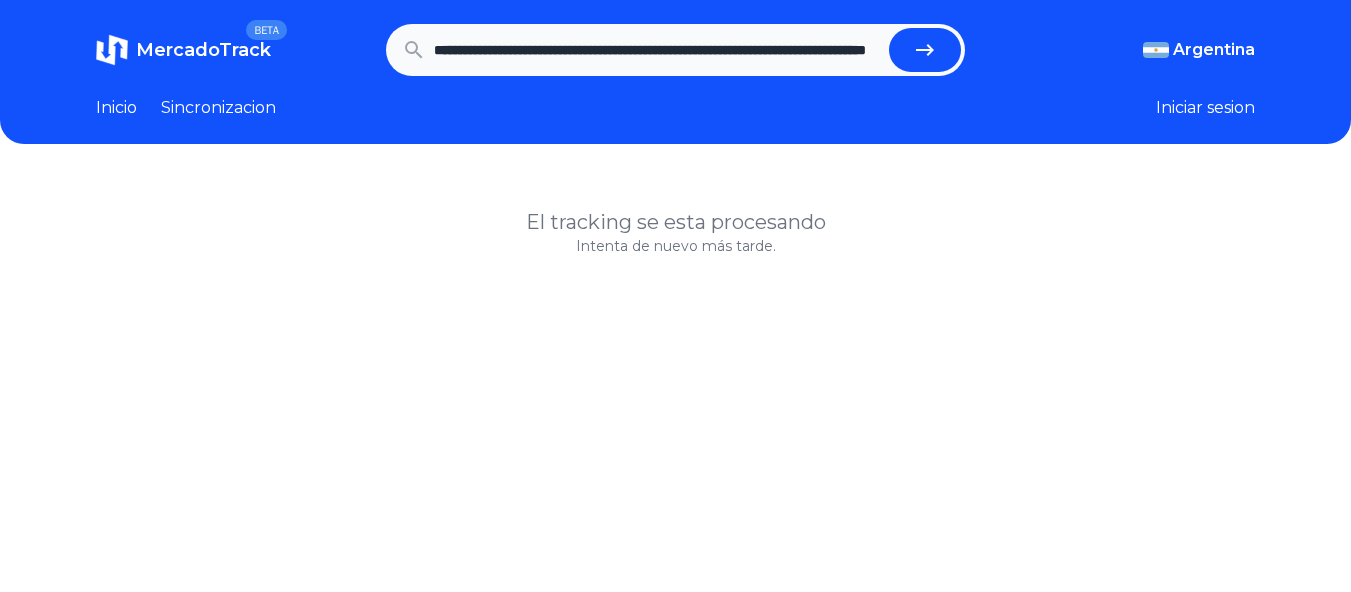 scroll, scrollTop: 0, scrollLeft: 221, axis: horizontal 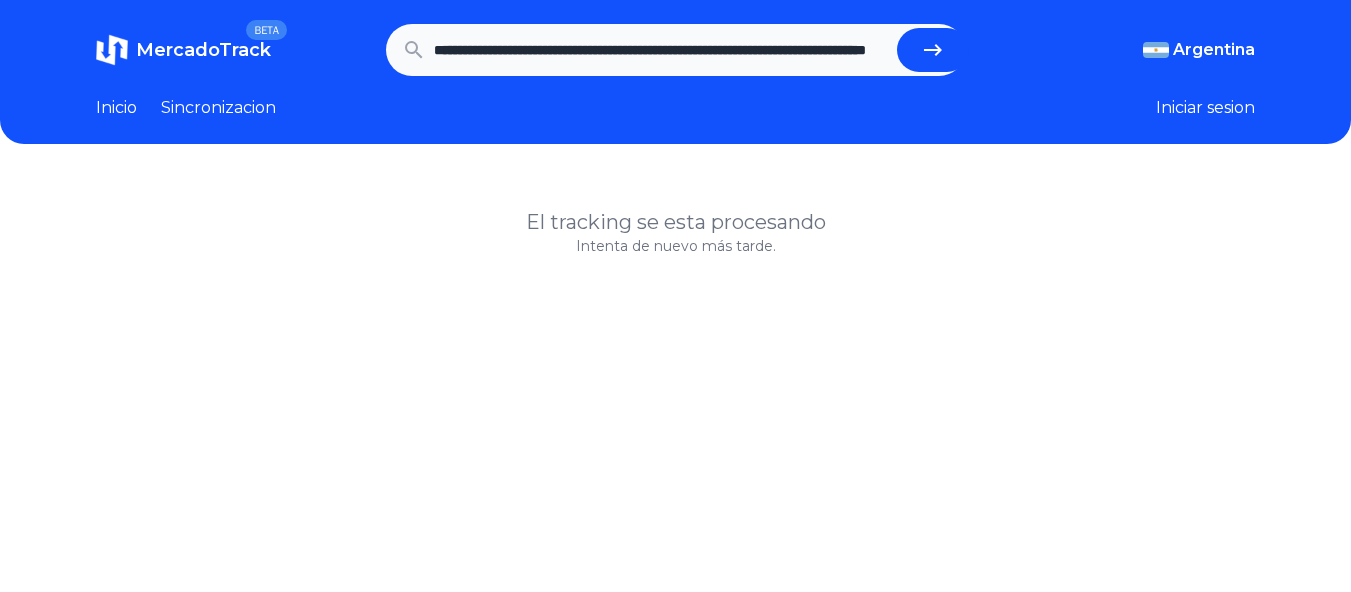 type on "**********" 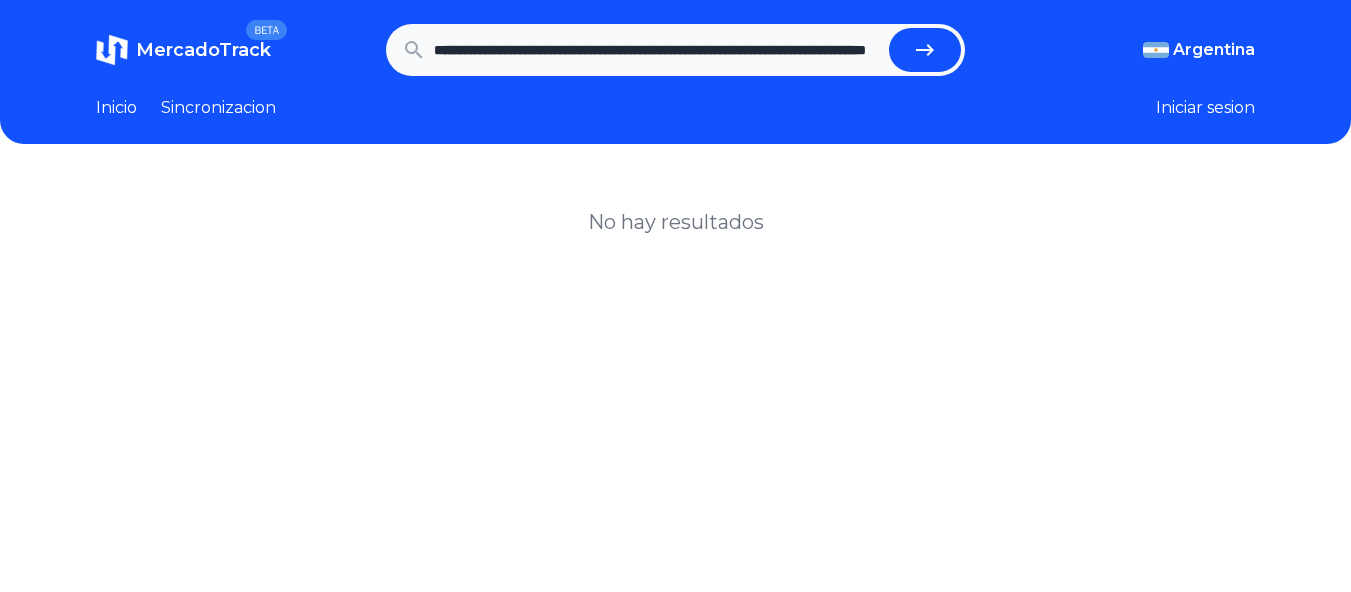 scroll, scrollTop: 0, scrollLeft: 0, axis: both 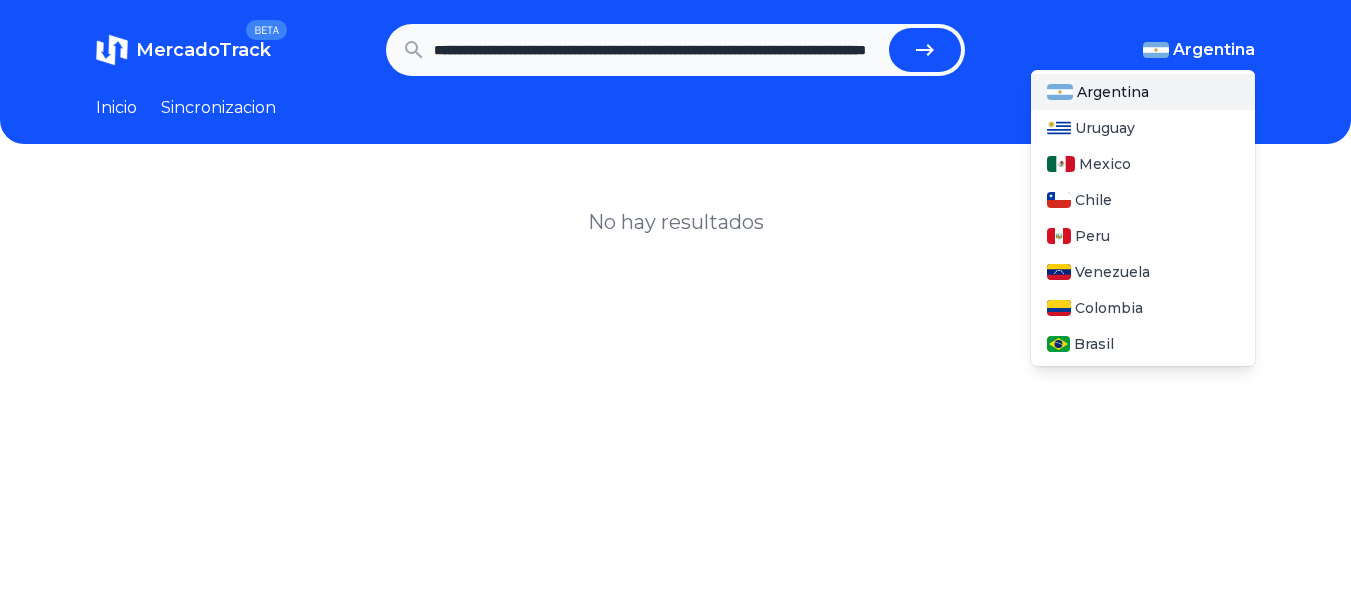 click on "Argentina" at bounding box center (1214, 50) 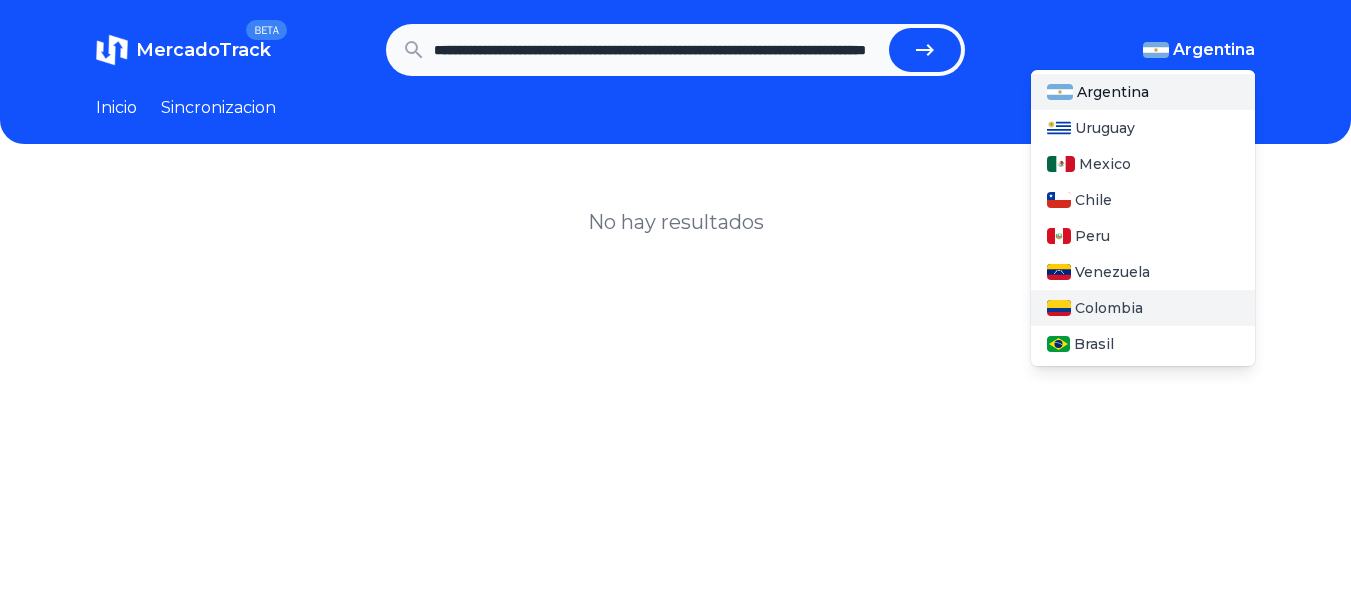 click on "Colombia" at bounding box center [1143, 308] 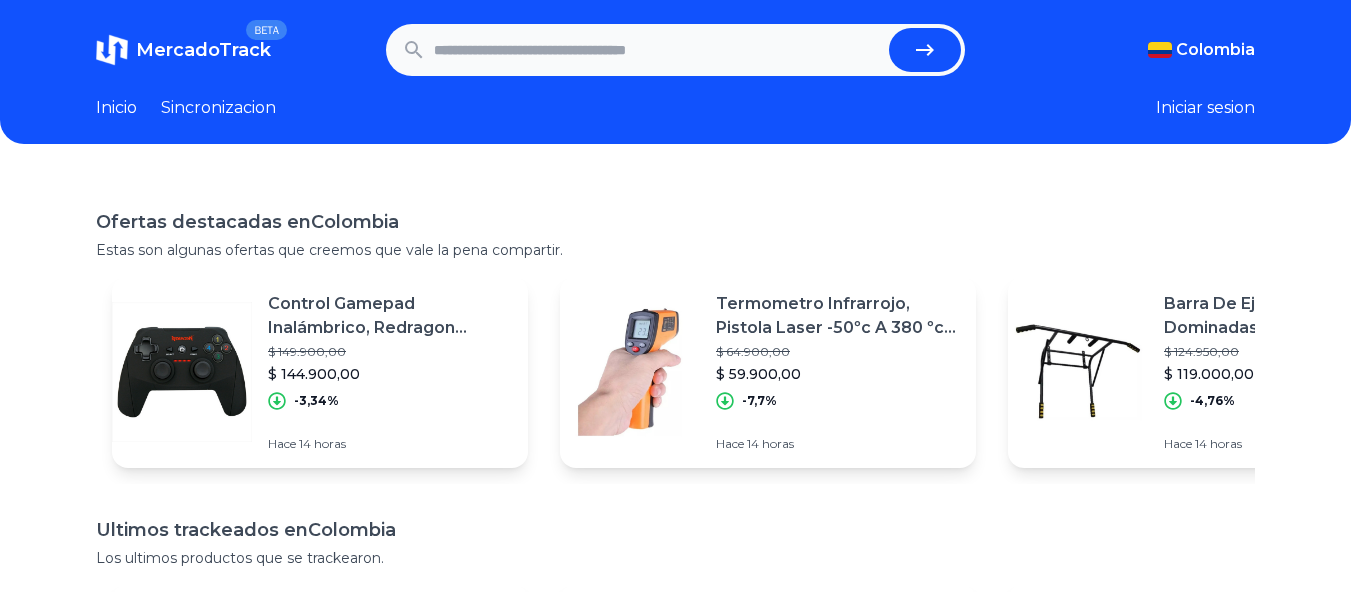 click at bounding box center [658, 50] 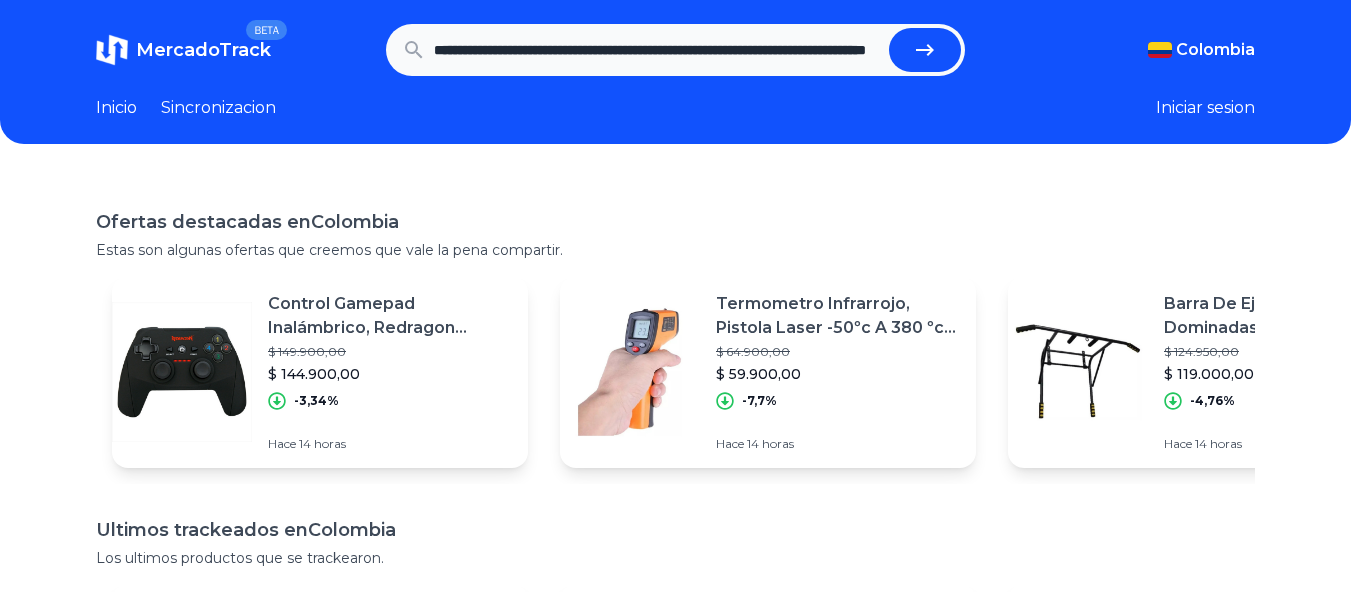 scroll, scrollTop: 0, scrollLeft: 221, axis: horizontal 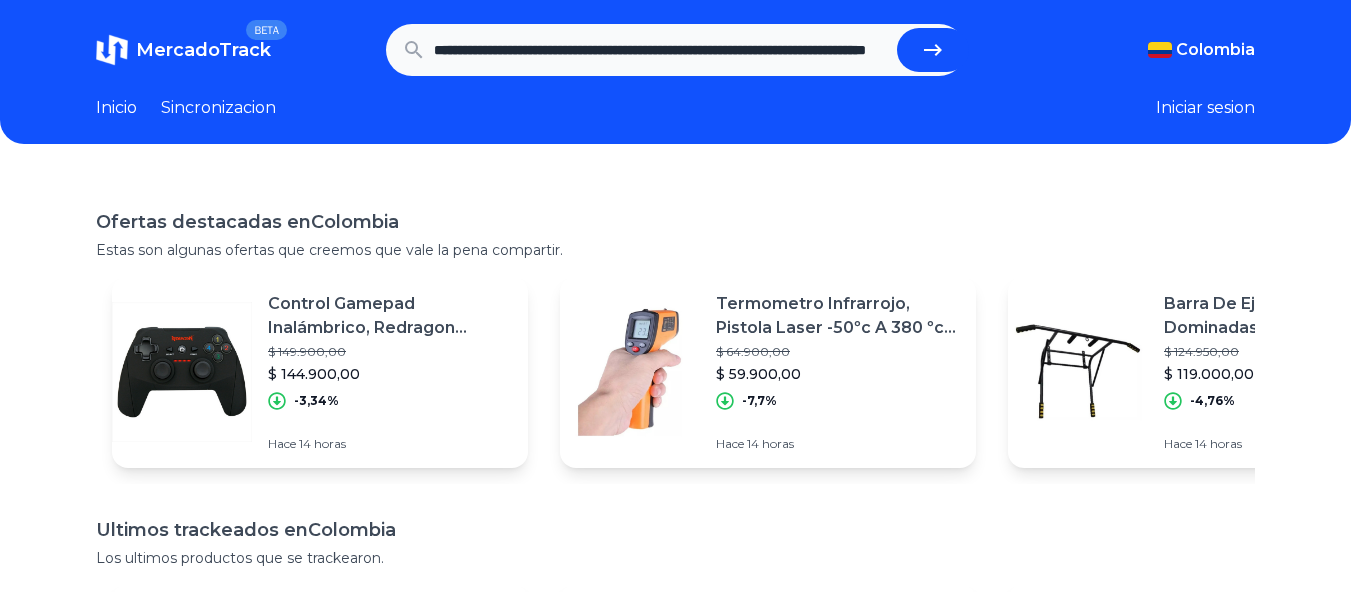 type on "**********" 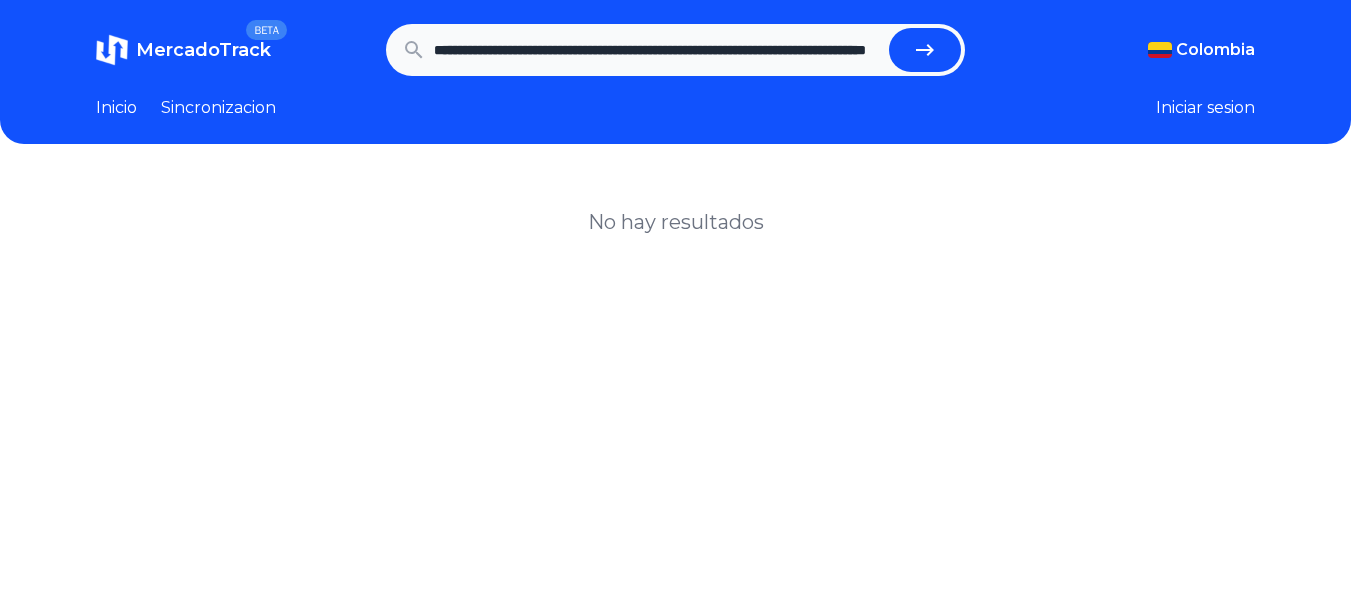 scroll, scrollTop: 0, scrollLeft: 0, axis: both 